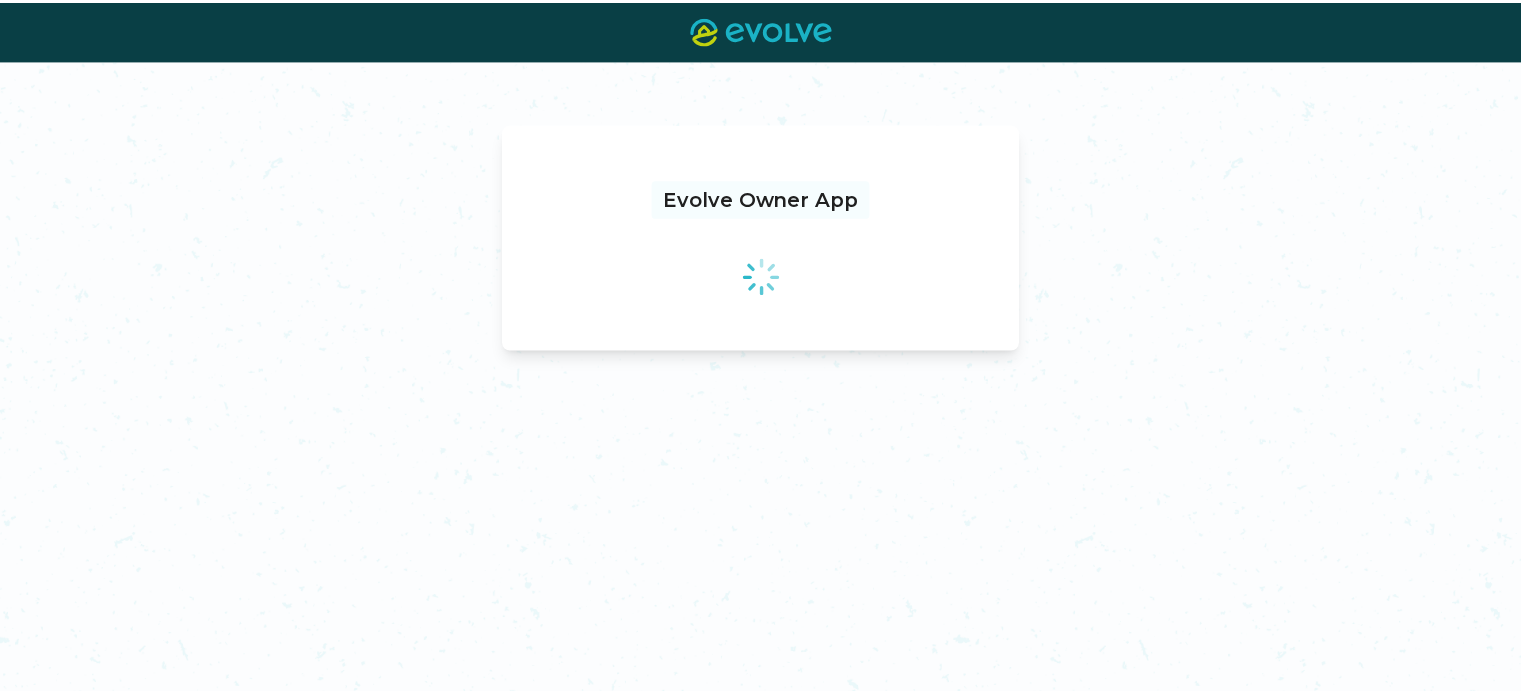 scroll, scrollTop: 0, scrollLeft: 0, axis: both 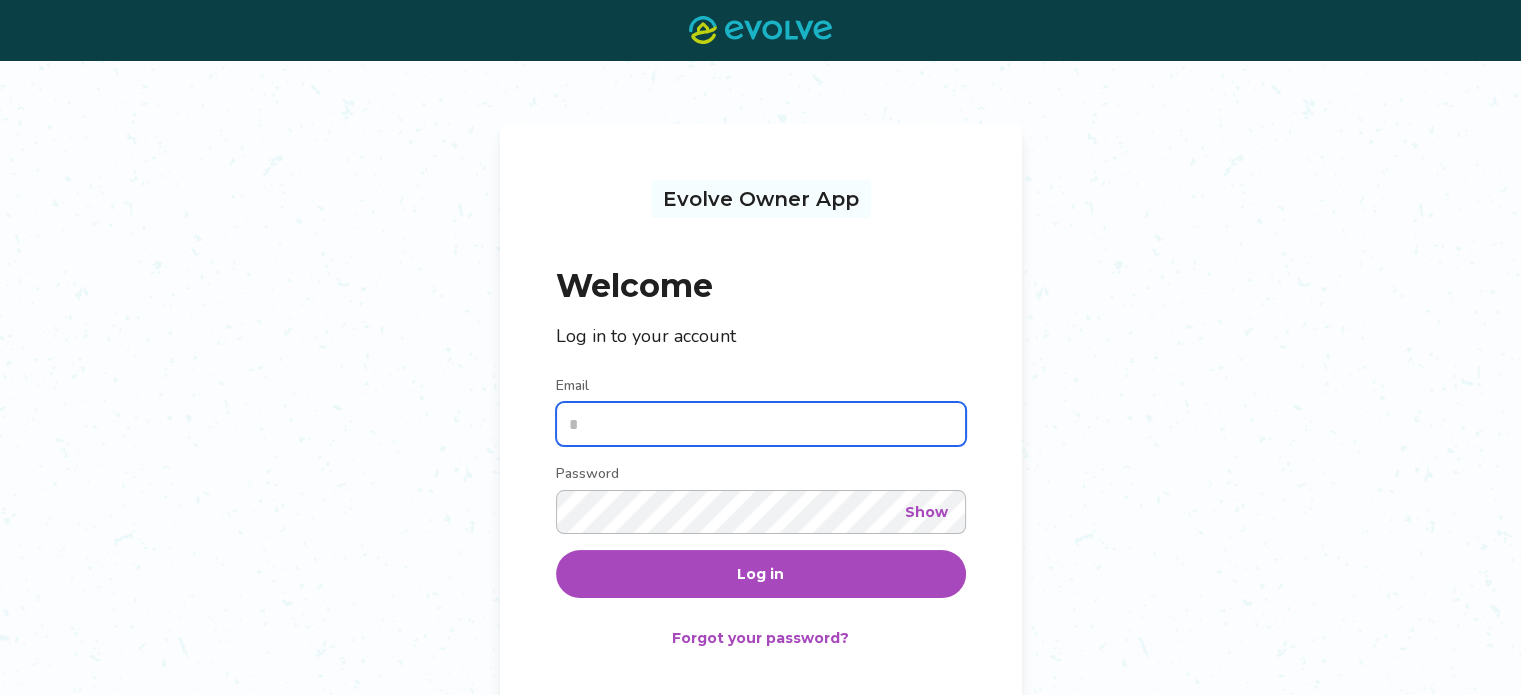 type on "**********" 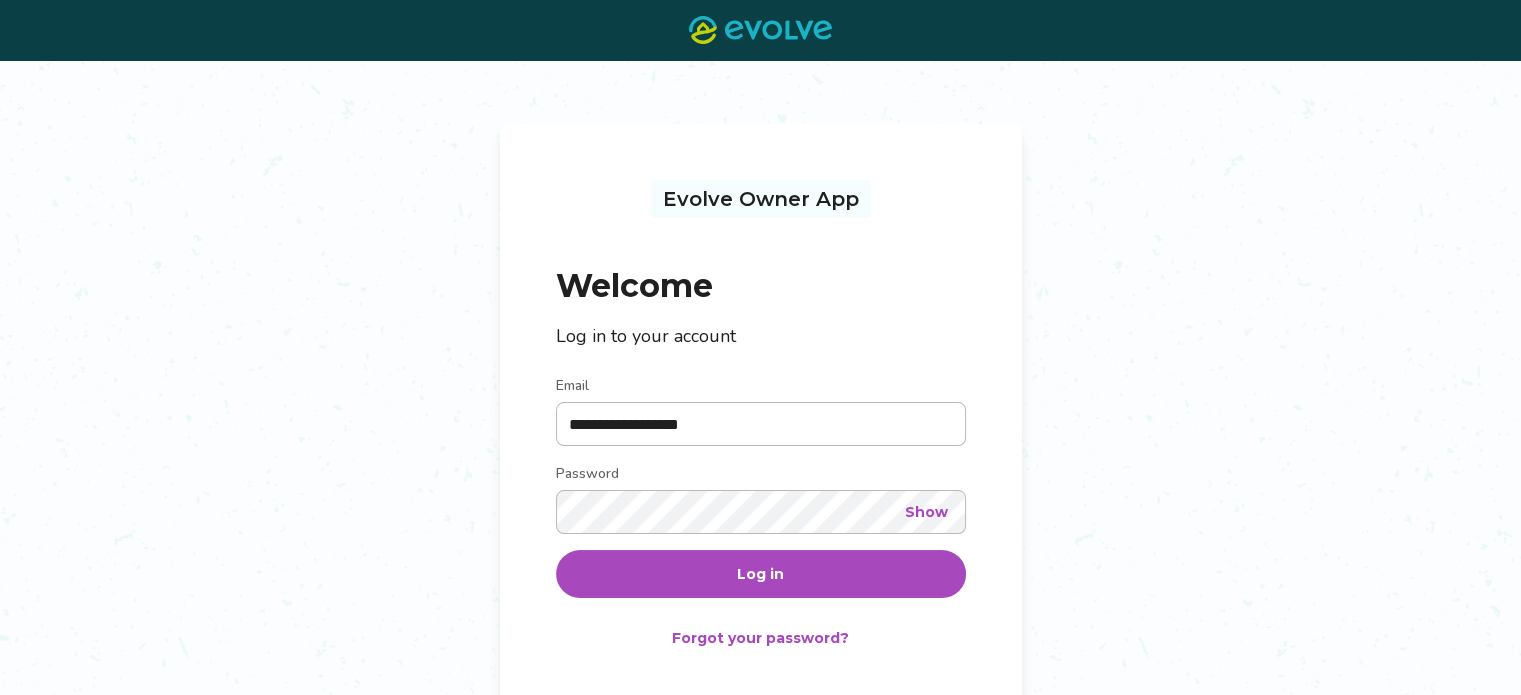 click on "Log in" at bounding box center [761, 574] 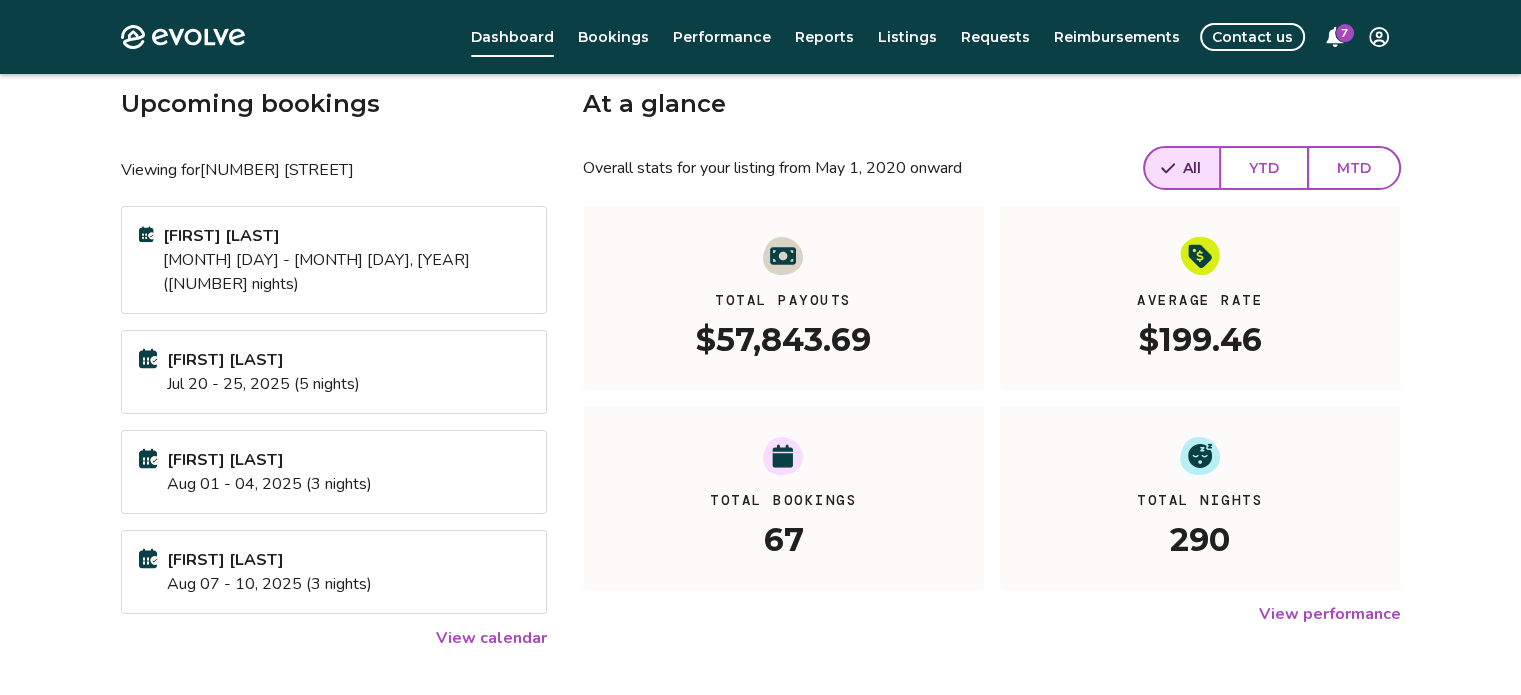 scroll, scrollTop: 100, scrollLeft: 0, axis: vertical 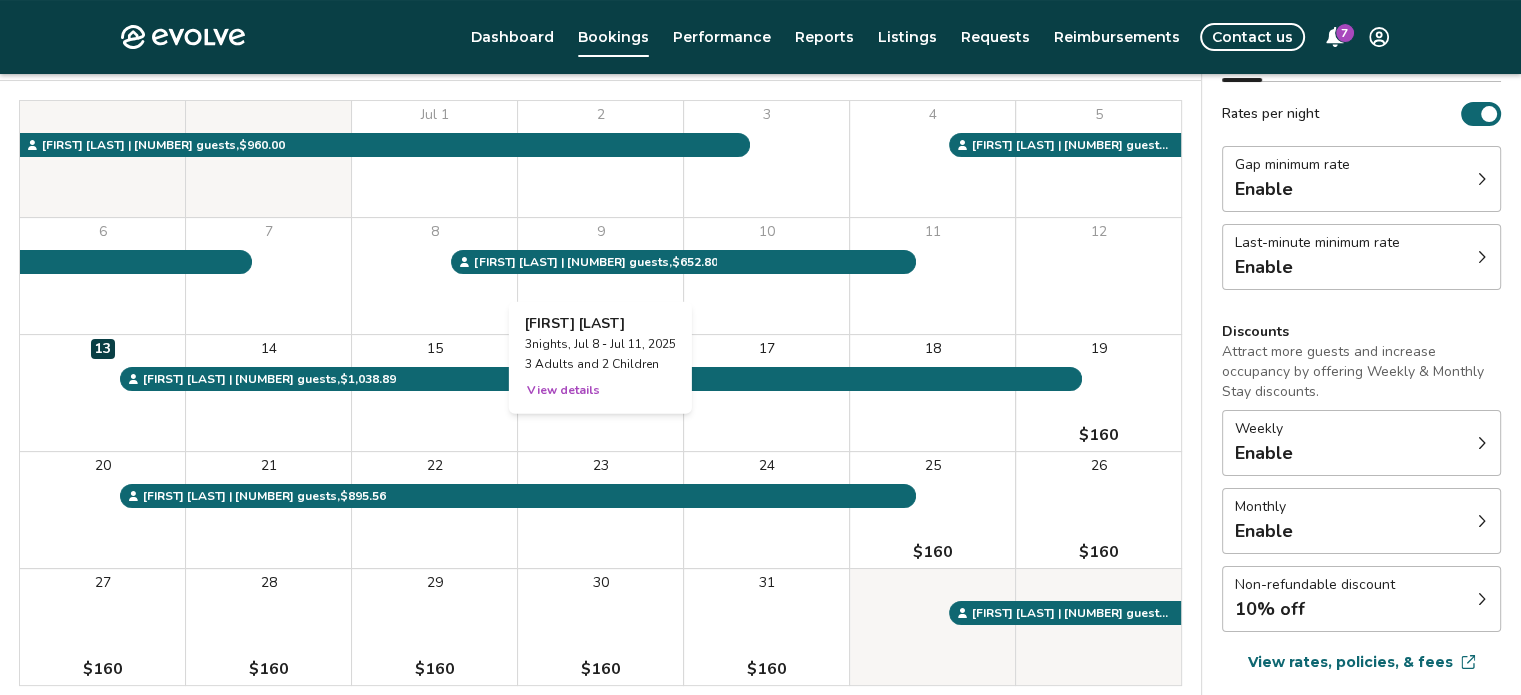 click on "View details" at bounding box center (563, 390) 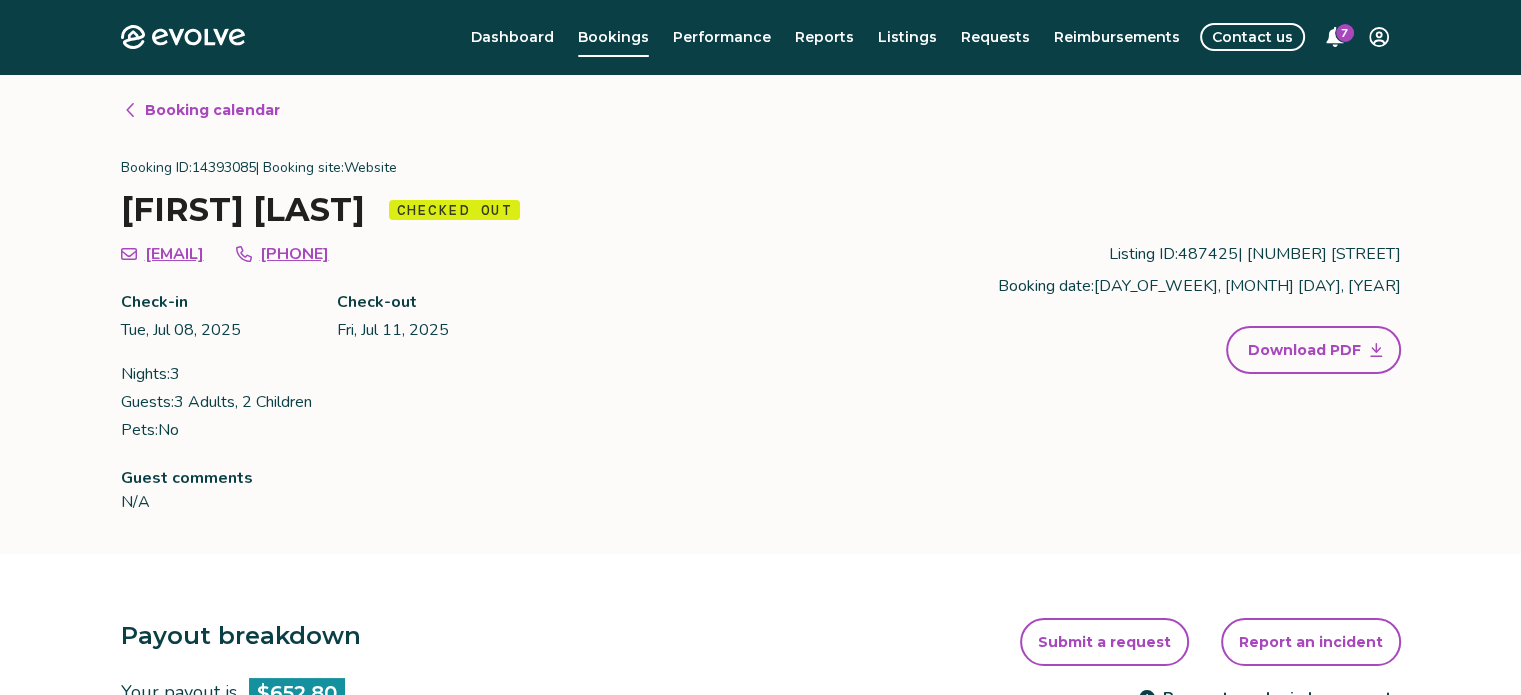 scroll, scrollTop: 0, scrollLeft: 0, axis: both 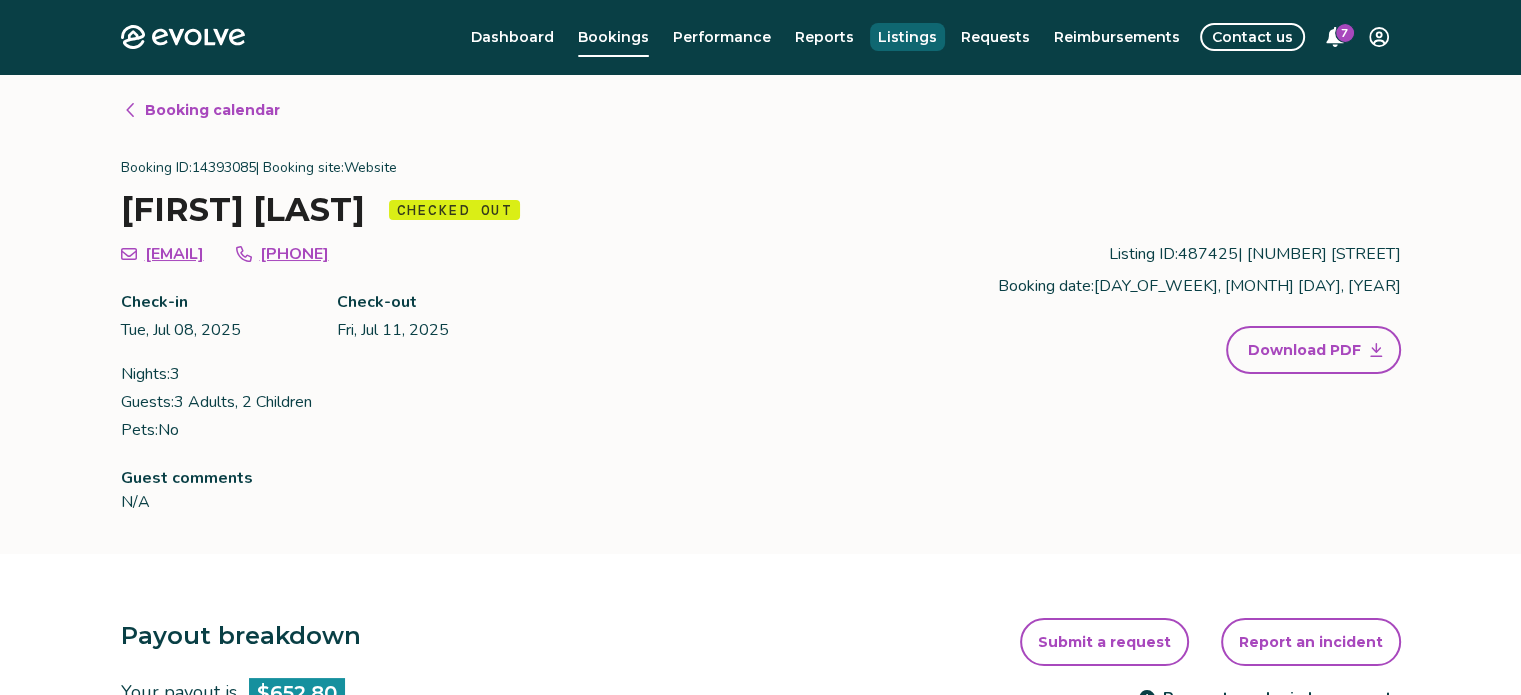 click on "Listings" at bounding box center [907, 37] 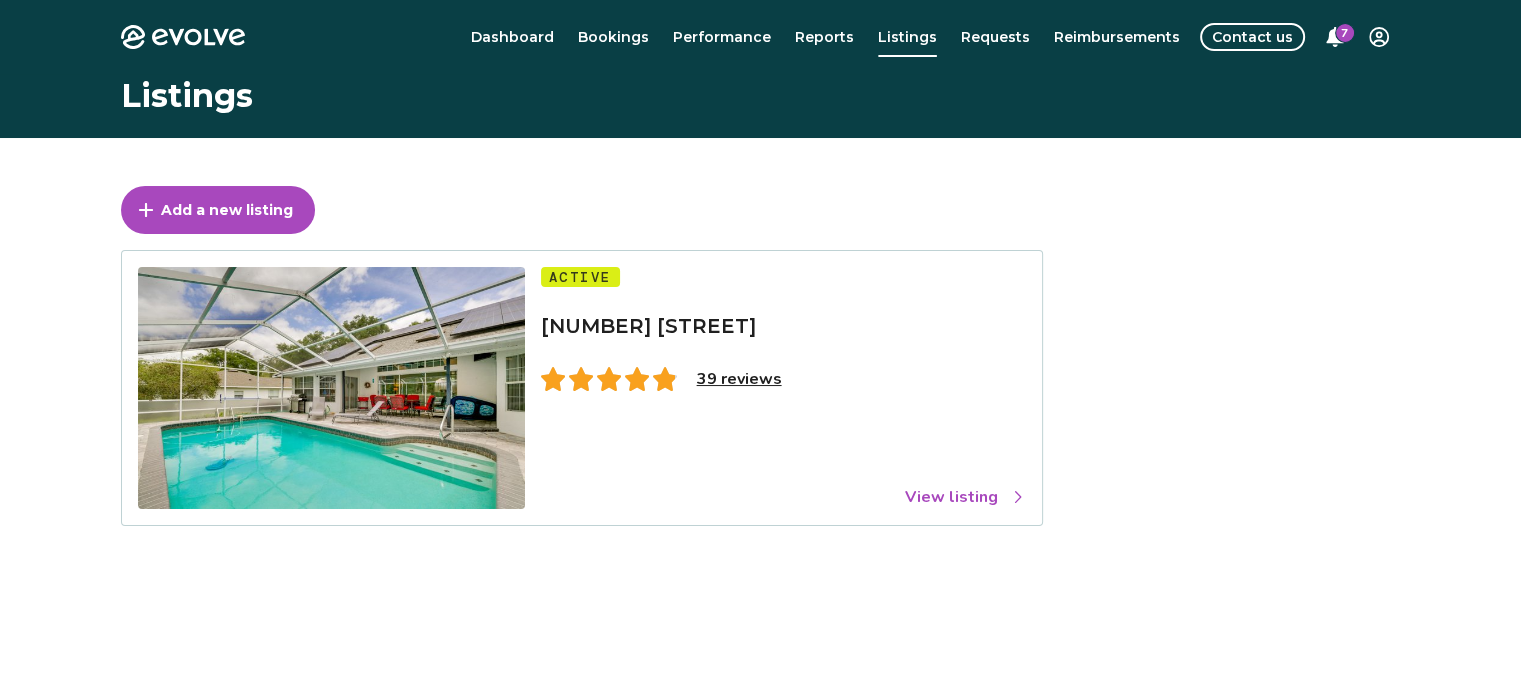 click on "View listing" at bounding box center (965, 497) 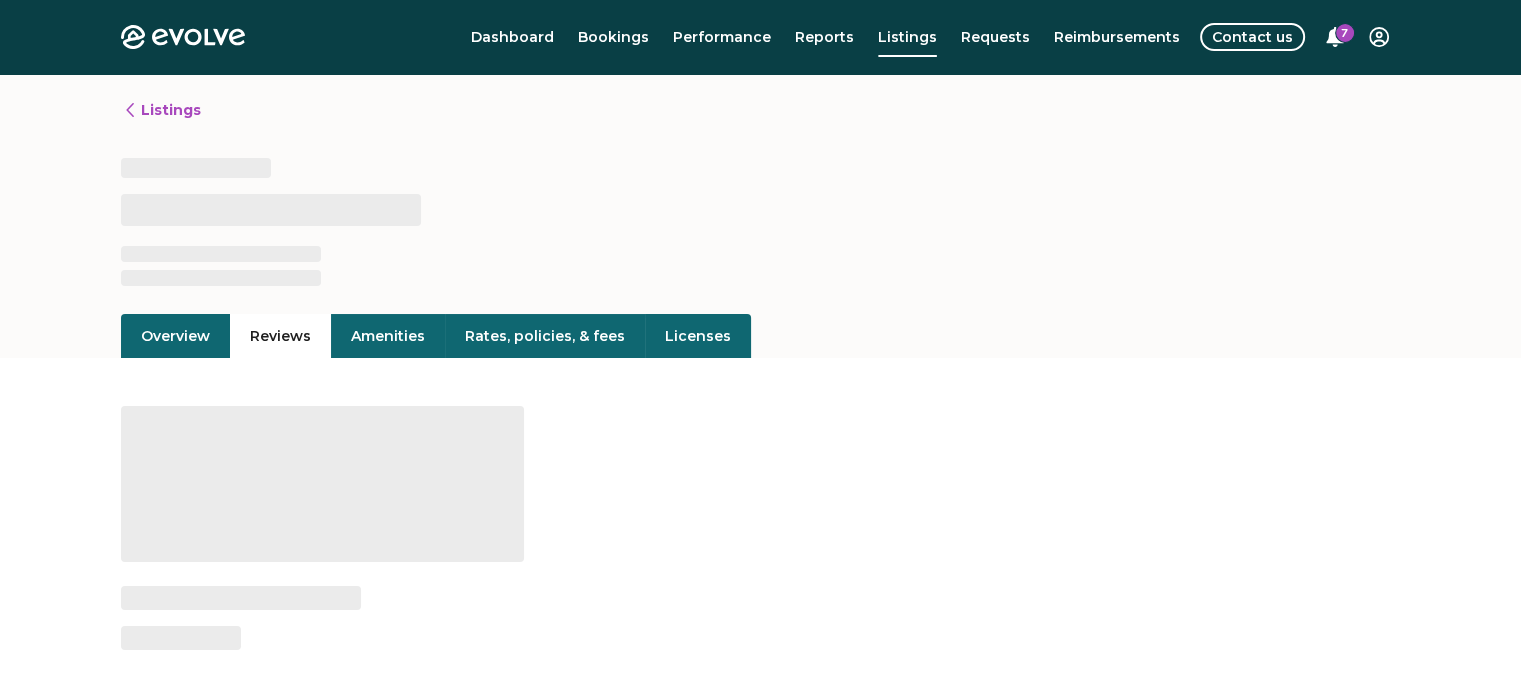 click on "Reviews" at bounding box center (280, 336) 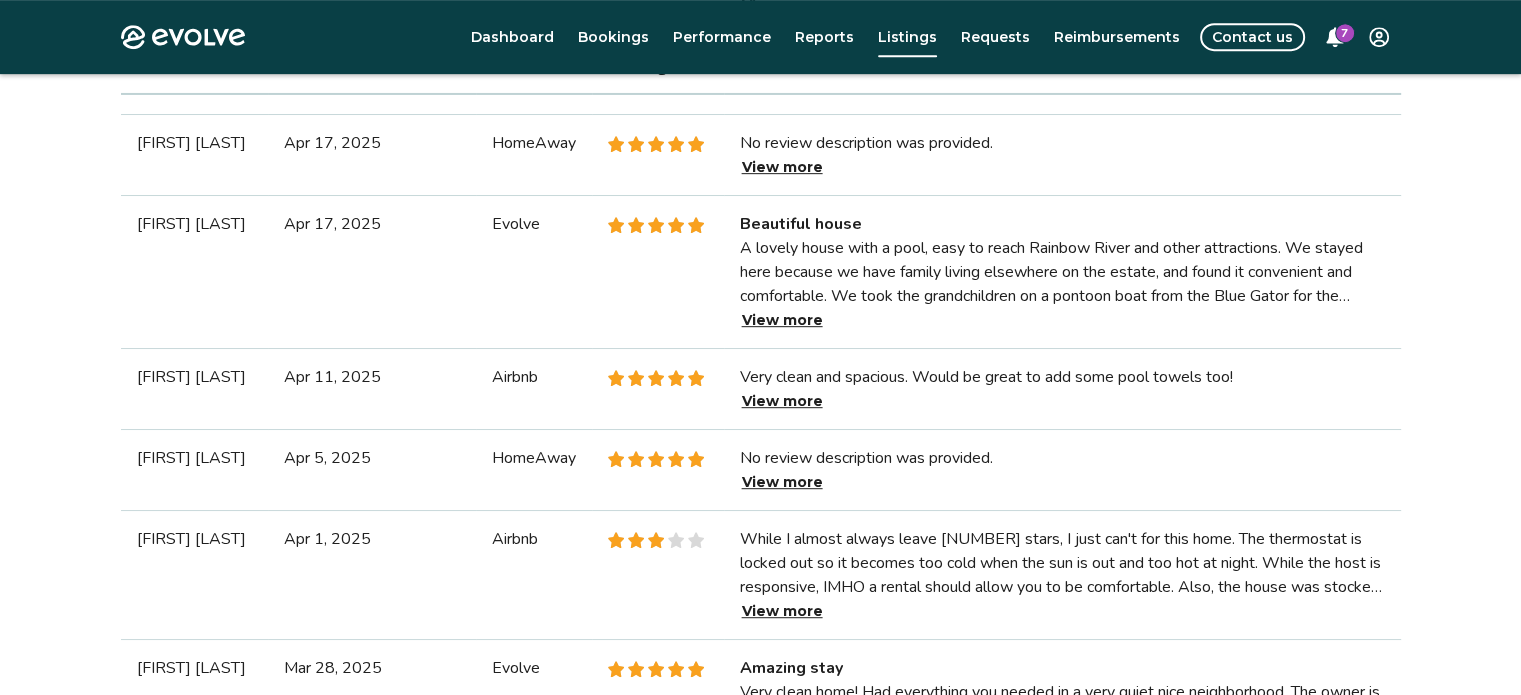 scroll, scrollTop: 800, scrollLeft: 0, axis: vertical 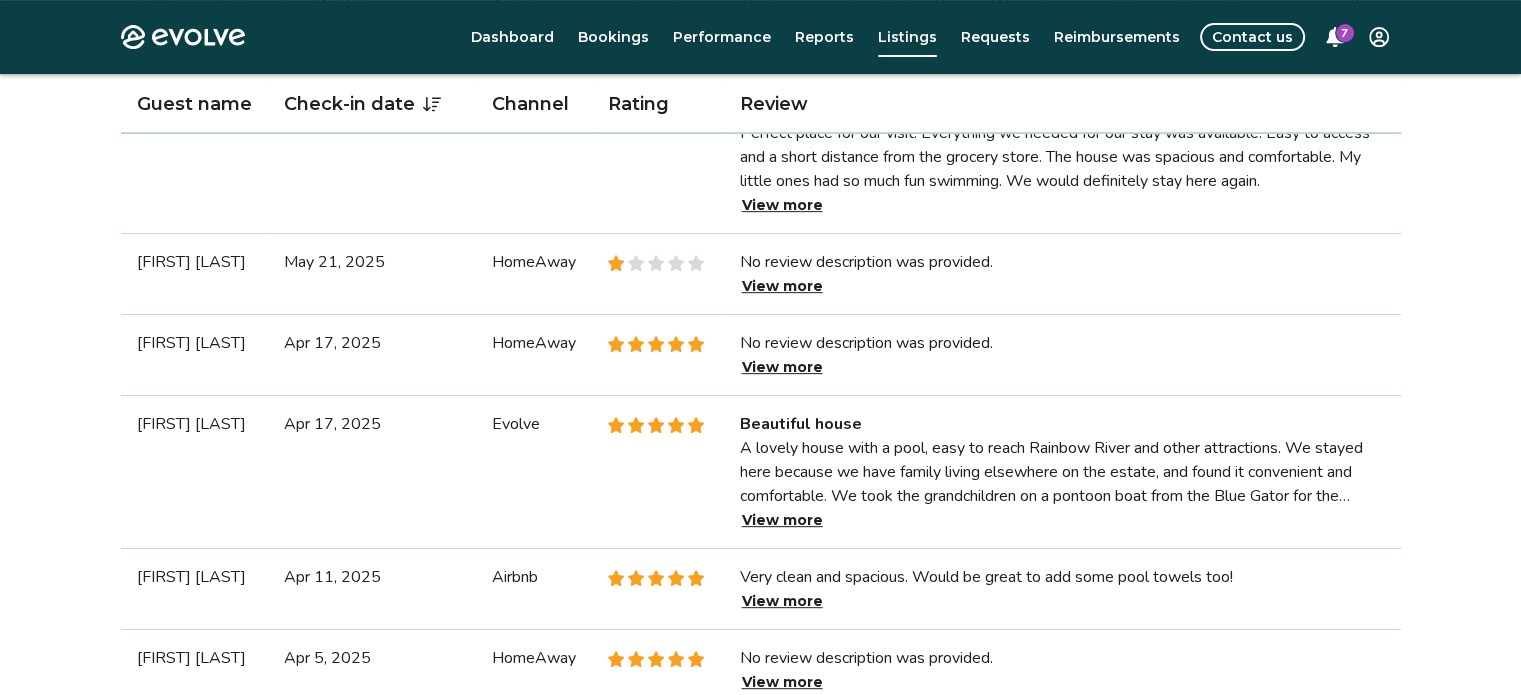 click on "View more" at bounding box center [782, 286] 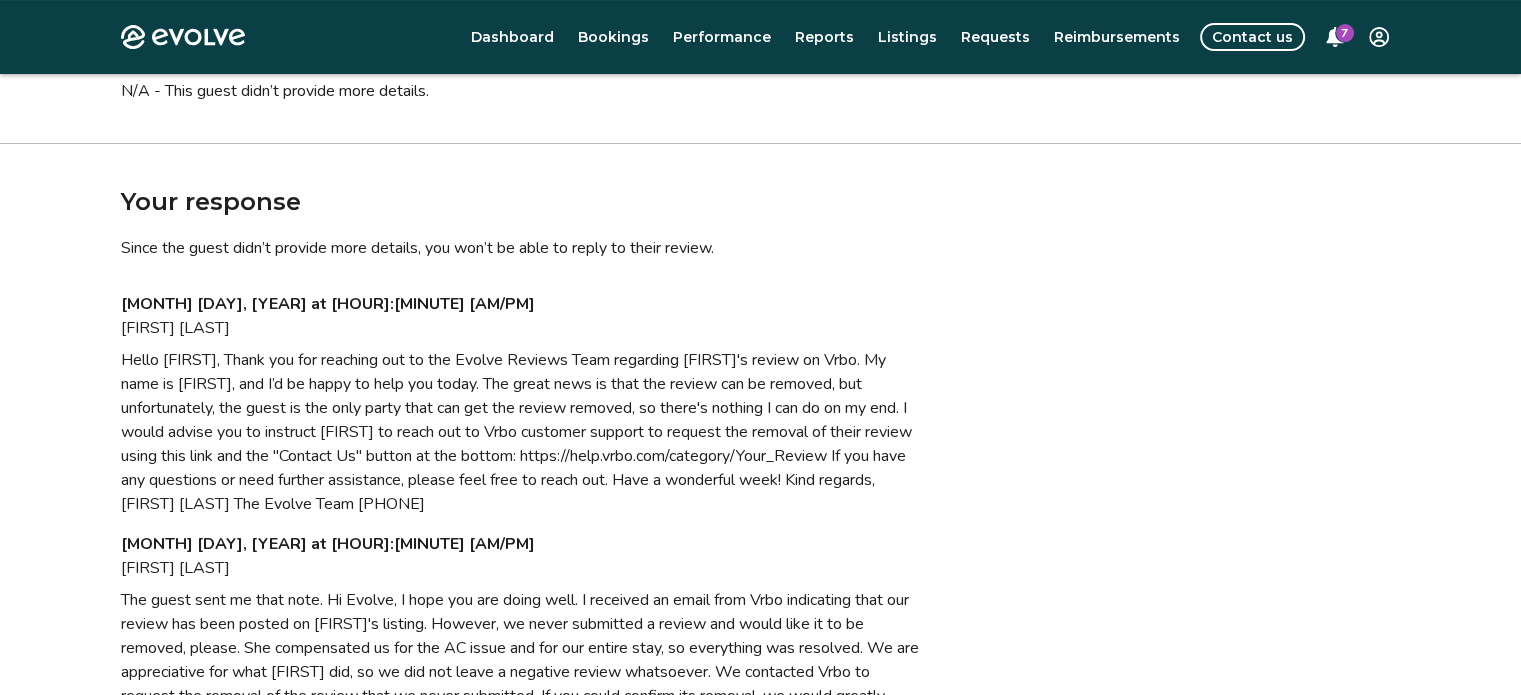 scroll, scrollTop: 0, scrollLeft: 0, axis: both 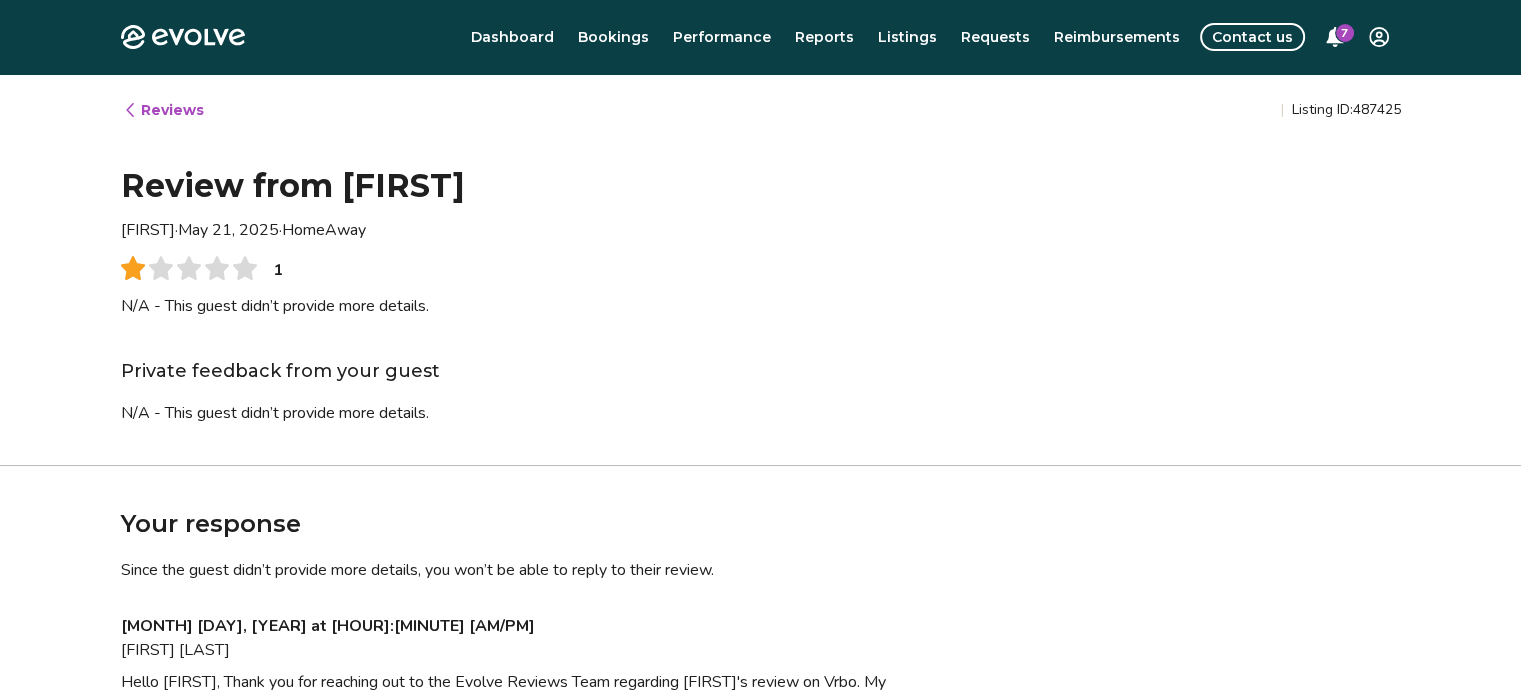 click on "Reviews" at bounding box center (163, 110) 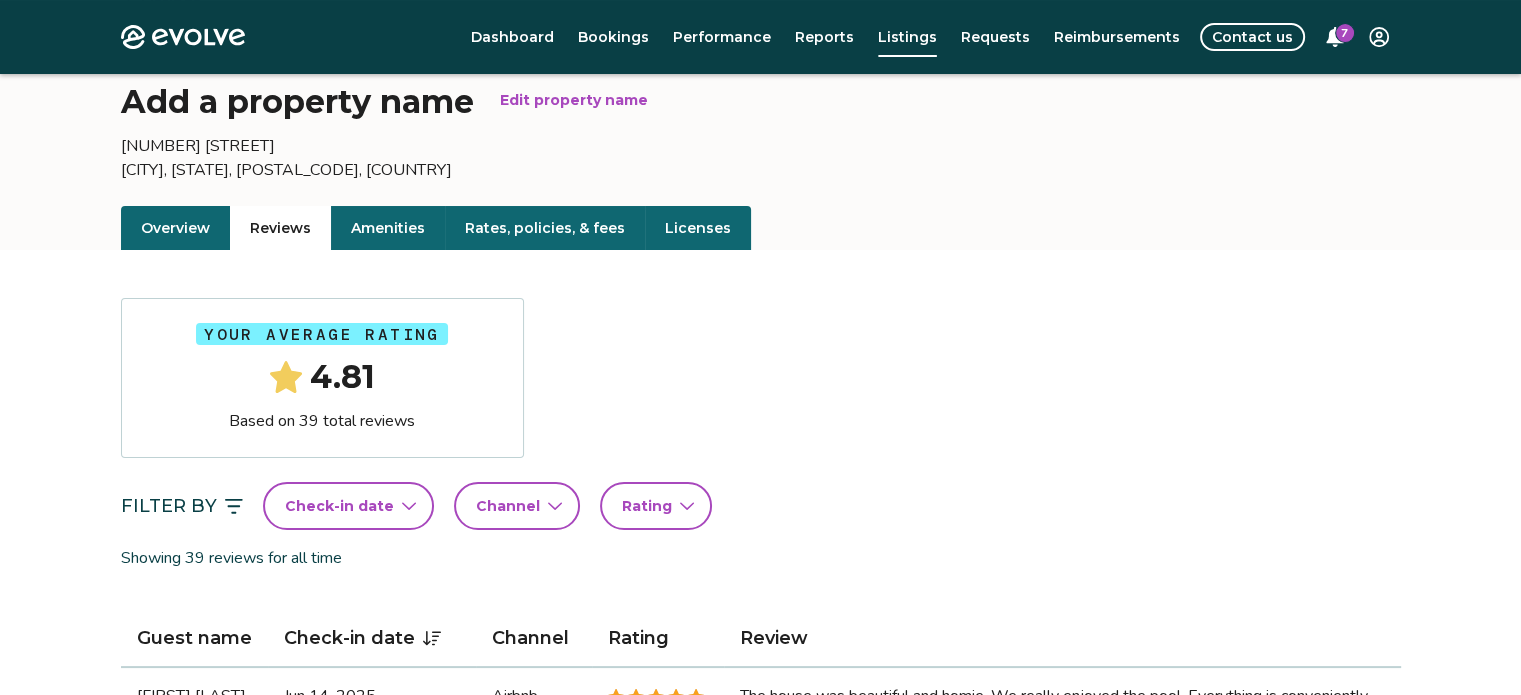scroll, scrollTop: 0, scrollLeft: 0, axis: both 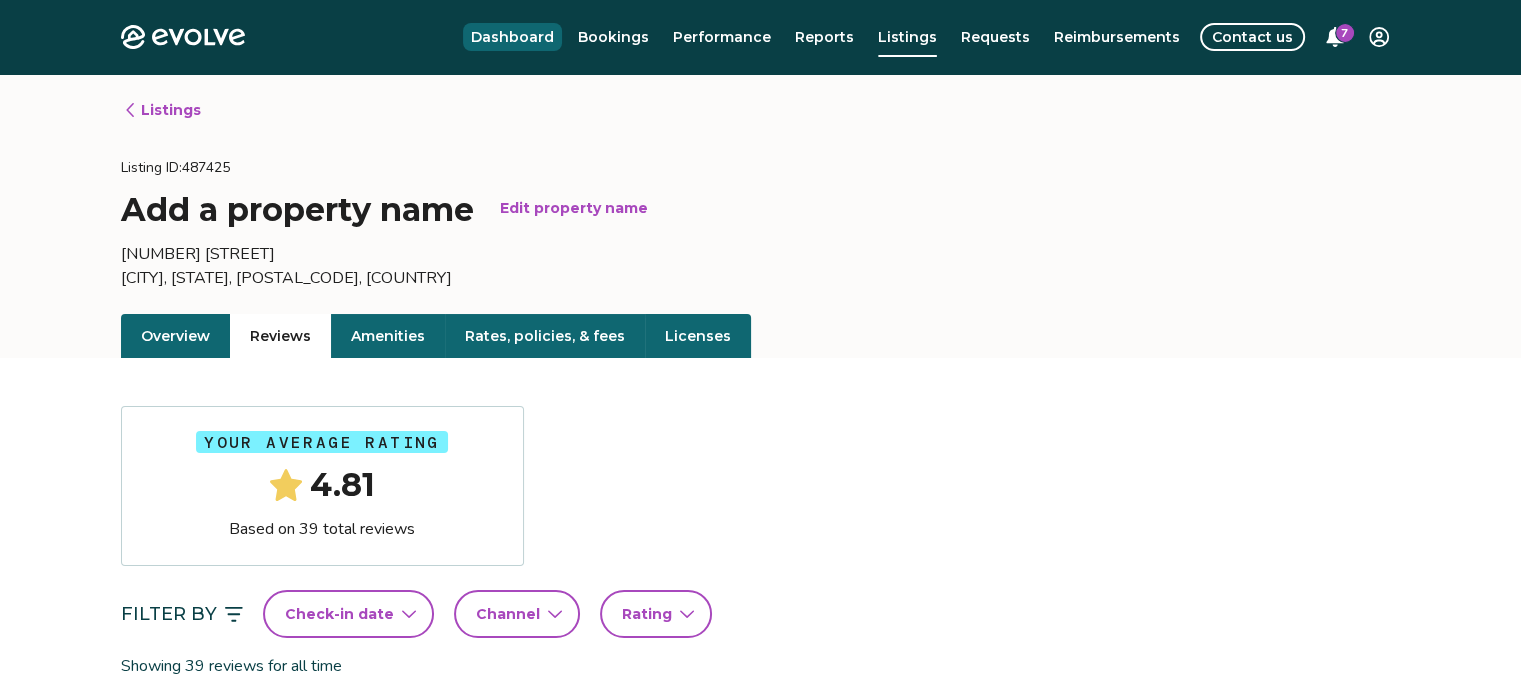 click on "Dashboard" at bounding box center (512, 37) 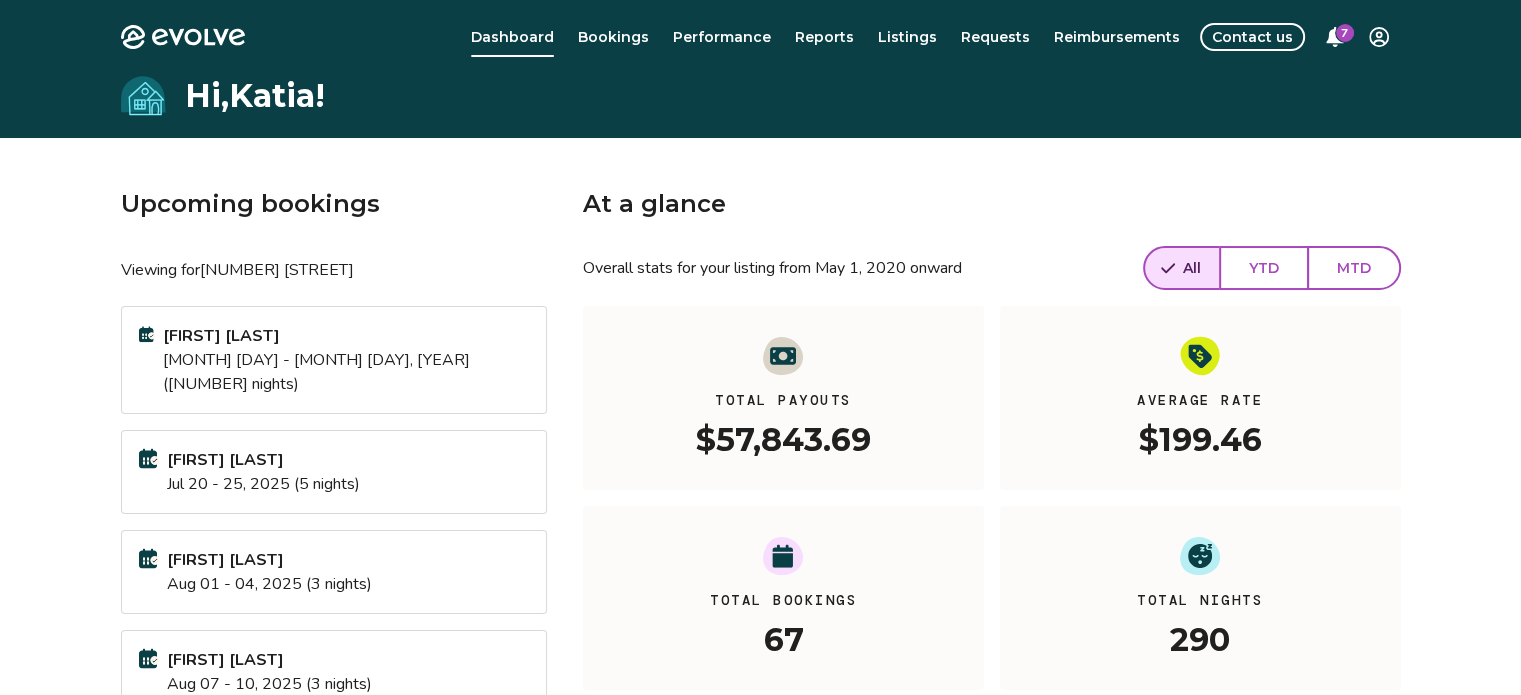 click on "Evolve Dashboard Bookings Performance Reports Listings Requests Reimbursements Contact us [NUMBER] Hi,  [FIRST] ! Upcoming bookings Viewing for  [NUMBER] [STREET] [FIRST] [LAST] [MONTH] [DAY] - [MONTH] [DAY], [YEAR] ([NUMBER] nights) [FIRST] [LAST] [MONTH] [DAY] - [MONTH] [DAY], [YEAR] ([NUMBER] nights) [FIRST] [LAST] [MONTH] [DAY] - [MONTH] [DAY], [YEAR] ([NUMBER] nights) [FIRST] [LAST] [MONTH] [DAY] - [MONTH] [DAY], [YEAR] ([NUMBER] nights) View calendar At a glance Overall stats for your listing from [MONTH] [DAY], [YEAR] onward All YTD MTD Total Payouts $[NUMBER] Average Rate $[NUMBER] Total Bookings [NUMBER] Total Nights [NUMBER] View performance Looking for the booking site links to your listing?  You can find these under  the  Listings  overview © [YEAR]-[YEAR] Evolve Vacation Rental Network Privacy Policy | Terms of Service" at bounding box center [760, 527] 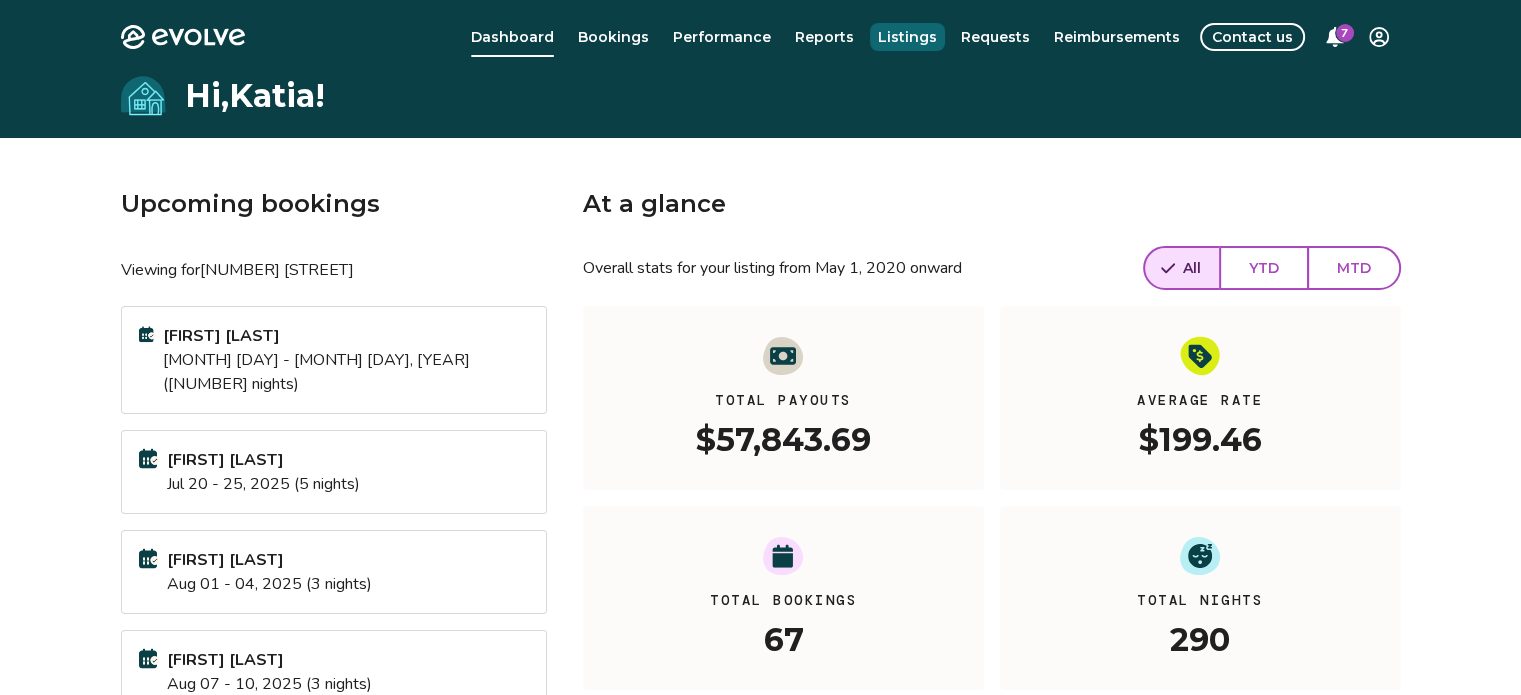 click on "Evolve Dashboard Bookings Performance Reports Listings Requests Reimbursements Contact us [NUMBER] Hi,  [FIRST] ! Upcoming bookings Viewing for  [NUMBER] [STREET] [FIRST] [LAST] [MONTH] [DAY] - [MONTH] [DAY], [YEAR] ([NUMBER] nights) [FIRST] [LAST] [MONTH] [DAY] - [MONTH] [DAY], [YEAR] ([NUMBER] nights) [FIRST] [LAST] [MONTH] [DAY] - [MONTH] [DAY], [YEAR] ([NUMBER] nights) [FIRST] [LAST] [MONTH] [DAY] - [MONTH] [DAY], [YEAR] ([NUMBER] nights) View calendar At a glance Overall stats for your listing from [MONTH] [DAY], [YEAR] onward All YTD MTD Total Payouts $[NUMBER] Average Rate $[NUMBER] Total Bookings [NUMBER] Total Nights [NUMBER] View performance Looking for the booking site links to your listing?  You can find these under  the  Listings  overview © [YEAR]-[YEAR] Evolve Vacation Rental Network Privacy Policy | Terms of Service" at bounding box center (760, 527) 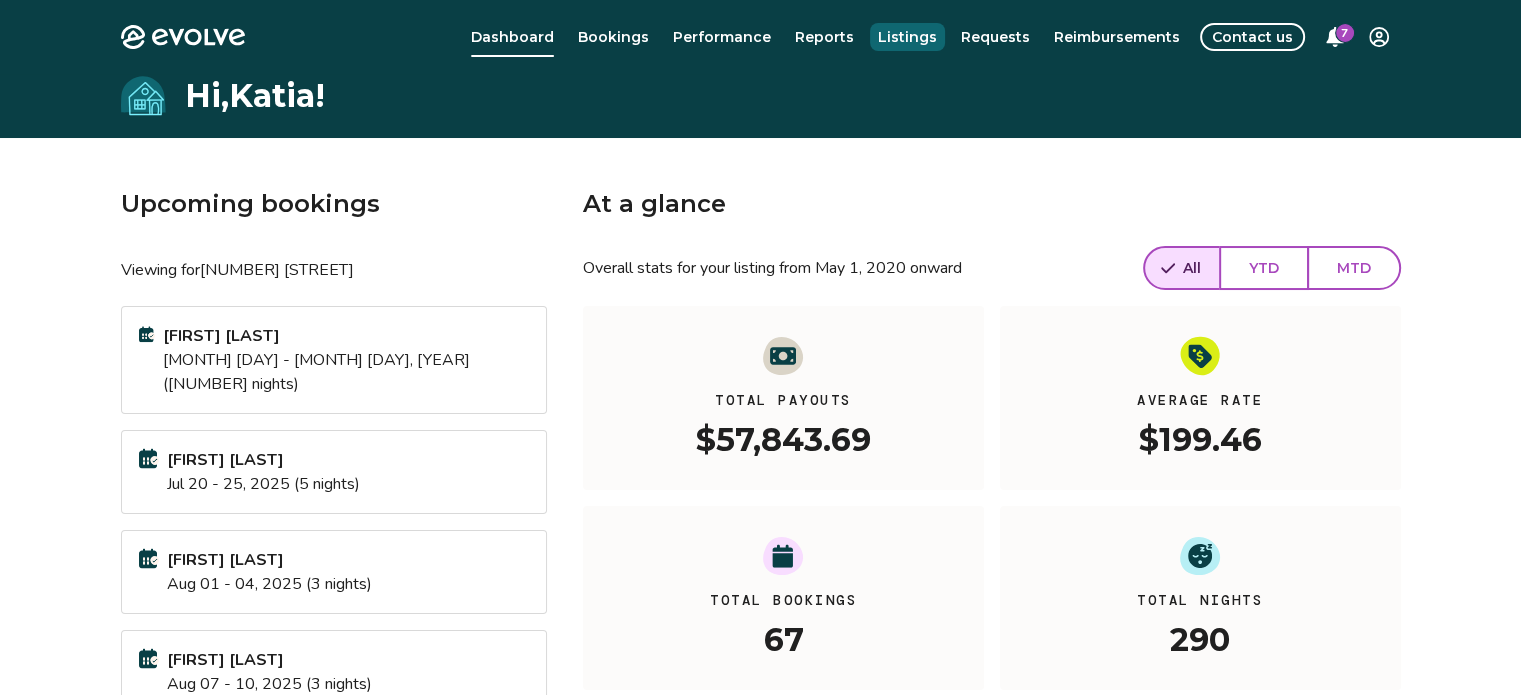 click on "Listings" at bounding box center [907, 37] 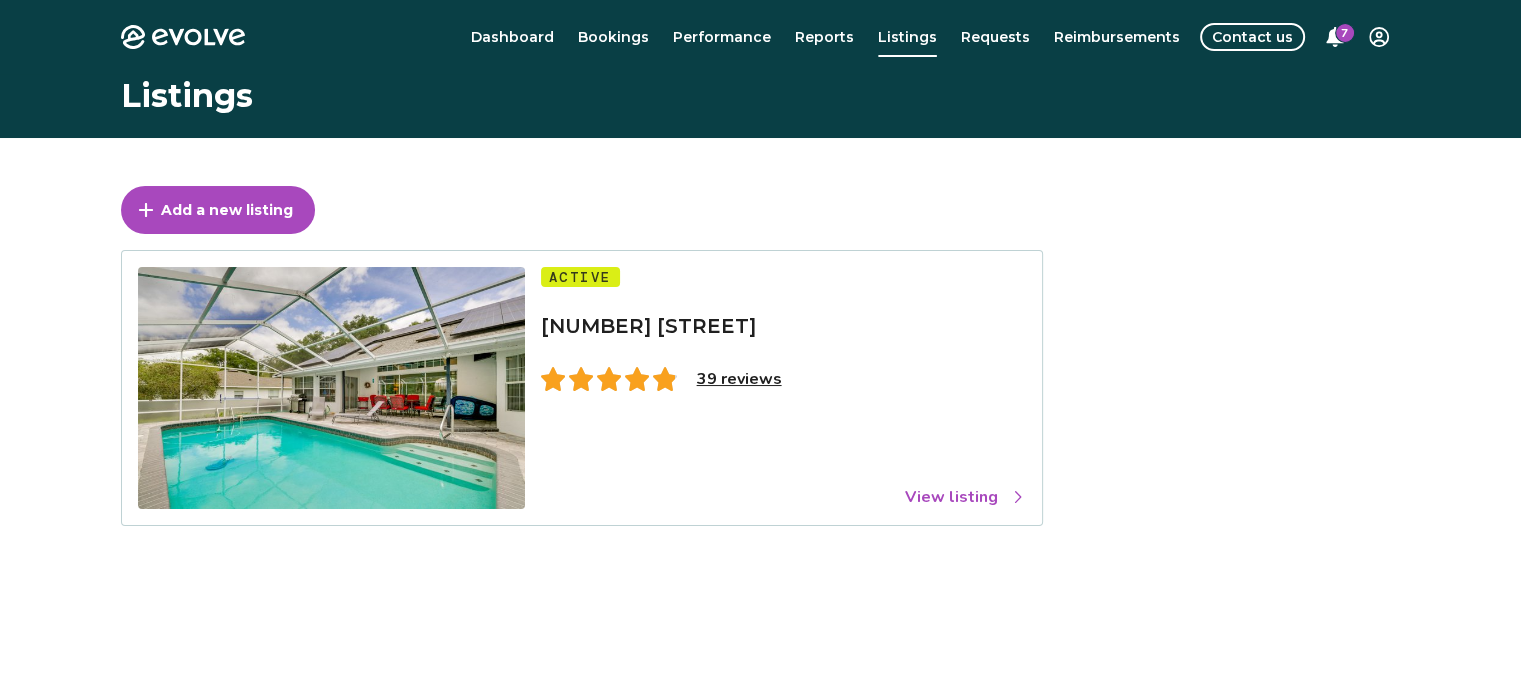 click on "View listing" at bounding box center (965, 497) 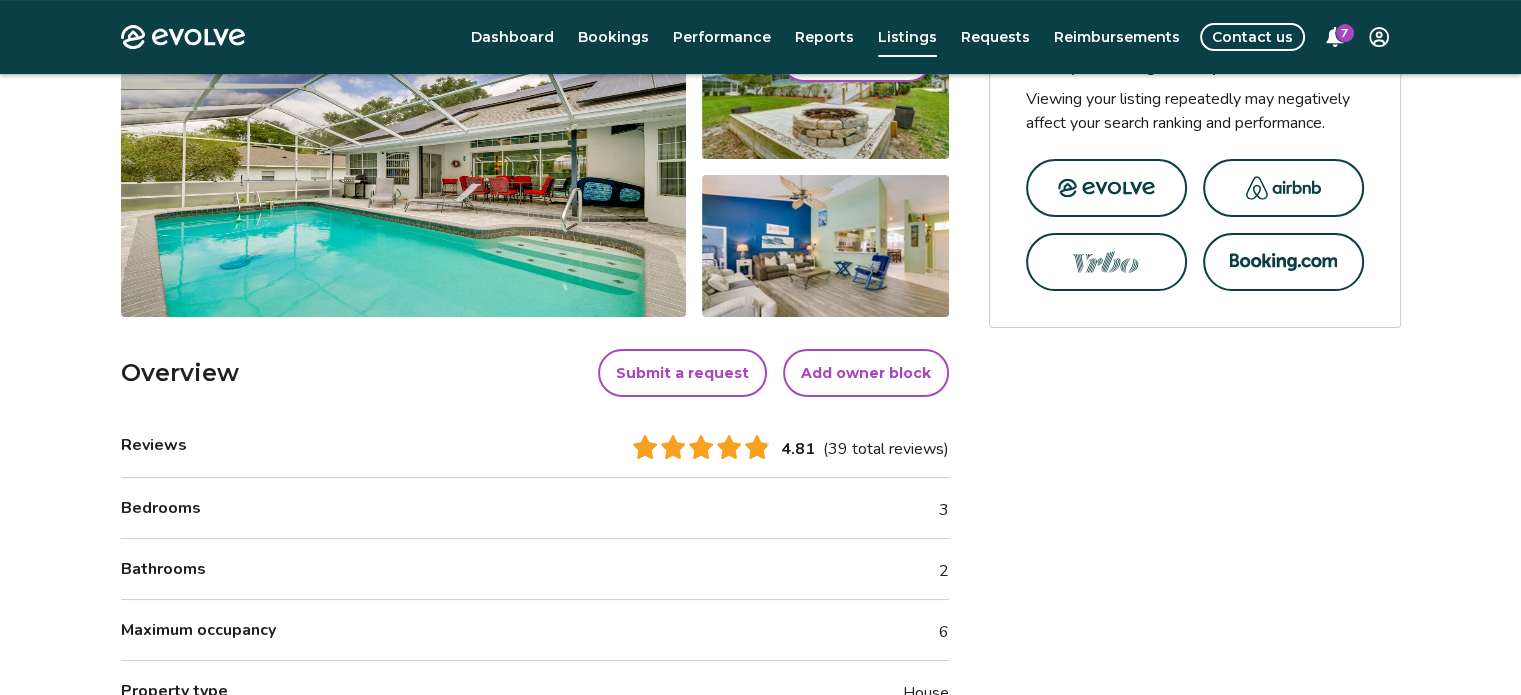 scroll, scrollTop: 0, scrollLeft: 0, axis: both 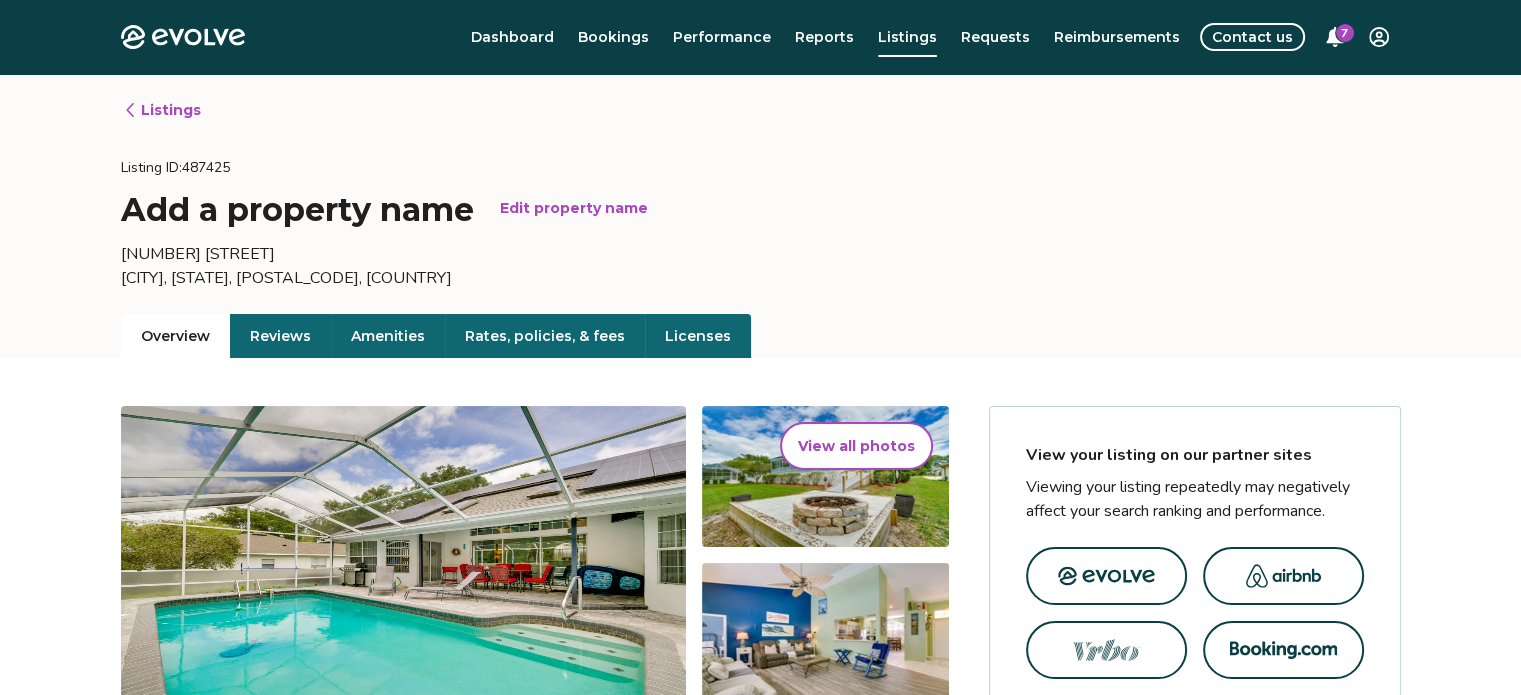click on "Reviews" at bounding box center (280, 336) 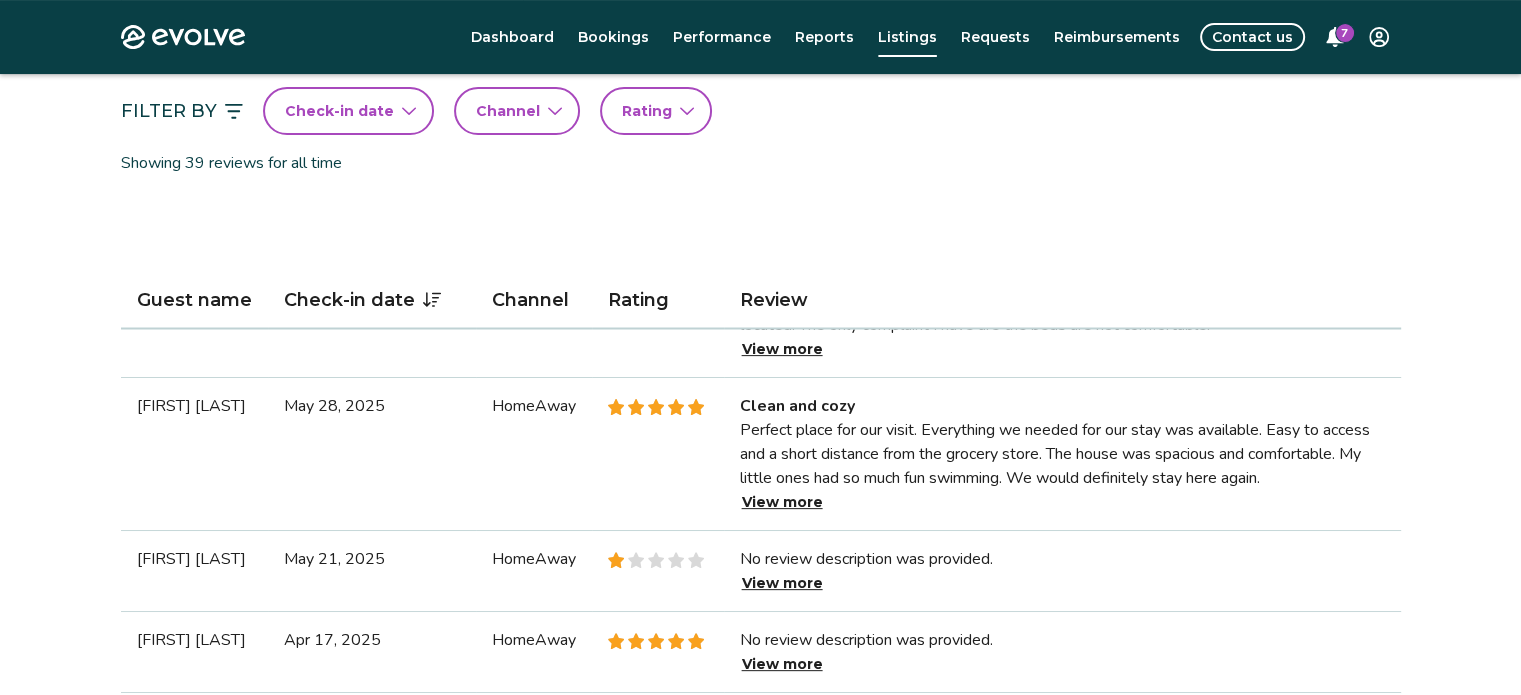 scroll, scrollTop: 500, scrollLeft: 0, axis: vertical 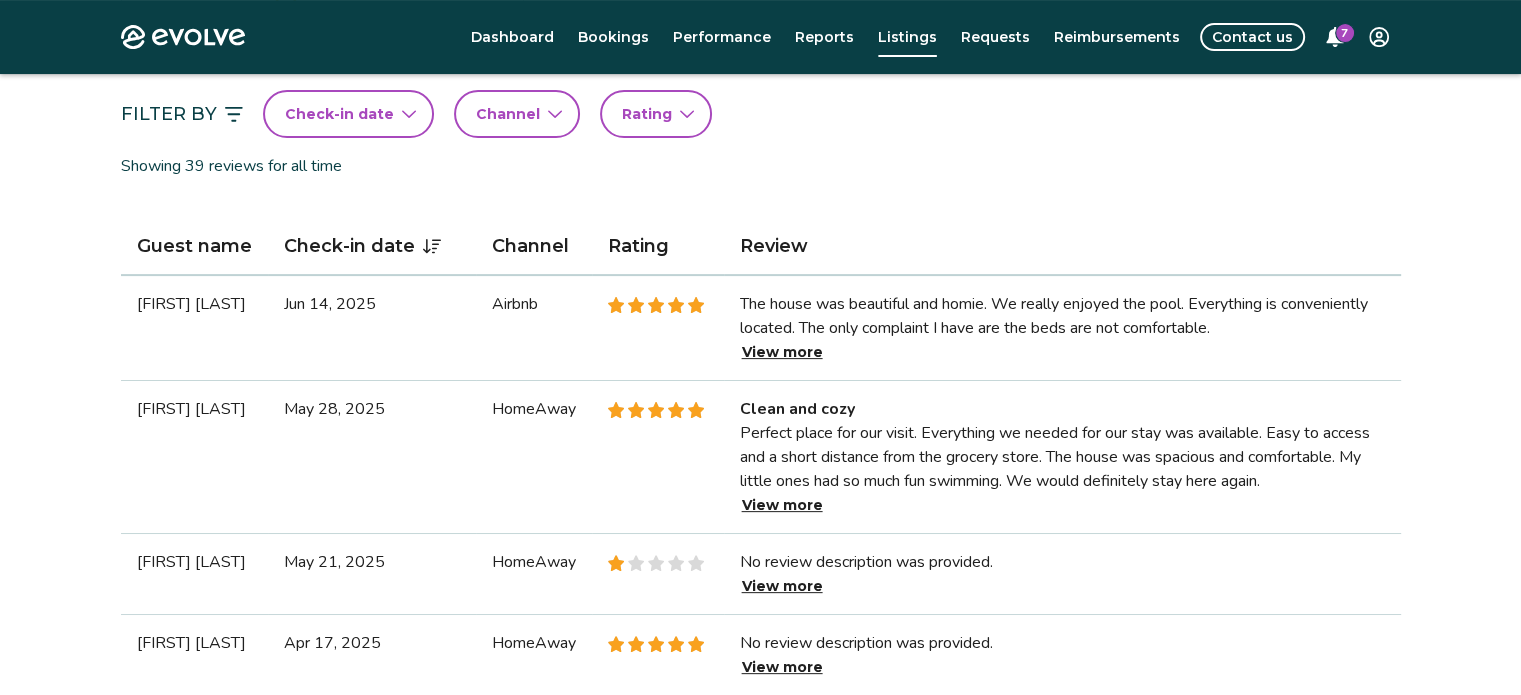 click on "View more" at bounding box center (782, 352) 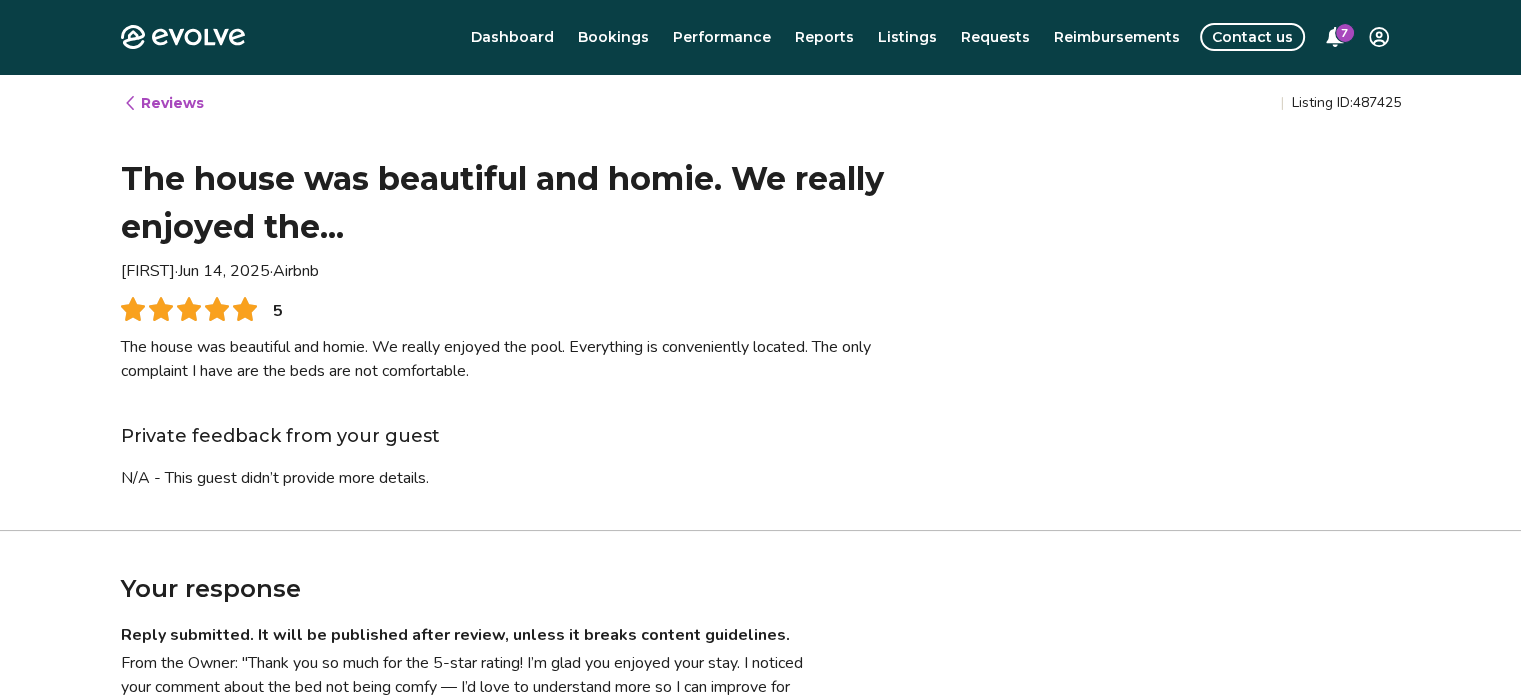 scroll, scrollTop: 0, scrollLeft: 0, axis: both 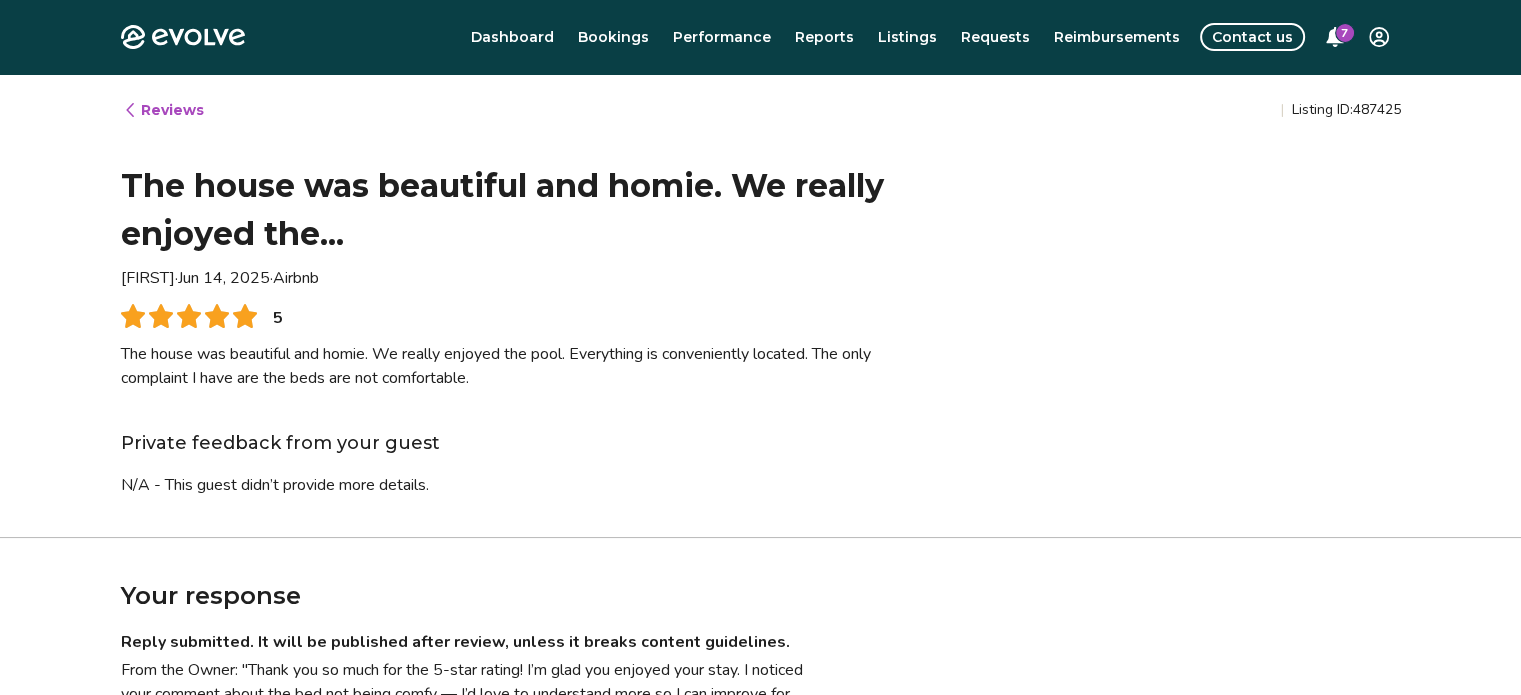 click on "Evolve Dashboard Bookings Performance Reports Listings Requests Reimbursements Contact us [NUMBER] Reviews | Listing ID:  [NUMBER] The house was beautiful and homie. We really enjoyed the... [FIRST]  ·  [MONTH] [DAY], [YEAR]  ·  Airbnb [NUMBER] The house was beautiful and homie. We really enjoyed the pool. Everything is conveniently located. The only complaint I have are the beds are not comfortable. Private feedback from your guest N/A - This guest didn’t provide more details. Your response Reply submitted. It will be published after review, unless it breaks content guidelines. From the Owner: "Thank you so much for the [NUMBER]-star rating! I’m glad you enjoyed your stay. I noticed your comment about the bed not being comfy — I’d love to understand more so I can improve for future guests. Your feedback is truly appreciated!" © [YEAR]-[YEAR] Evolve Vacation Rental Network Privacy Policy | Terms of Service" at bounding box center [760, 517] 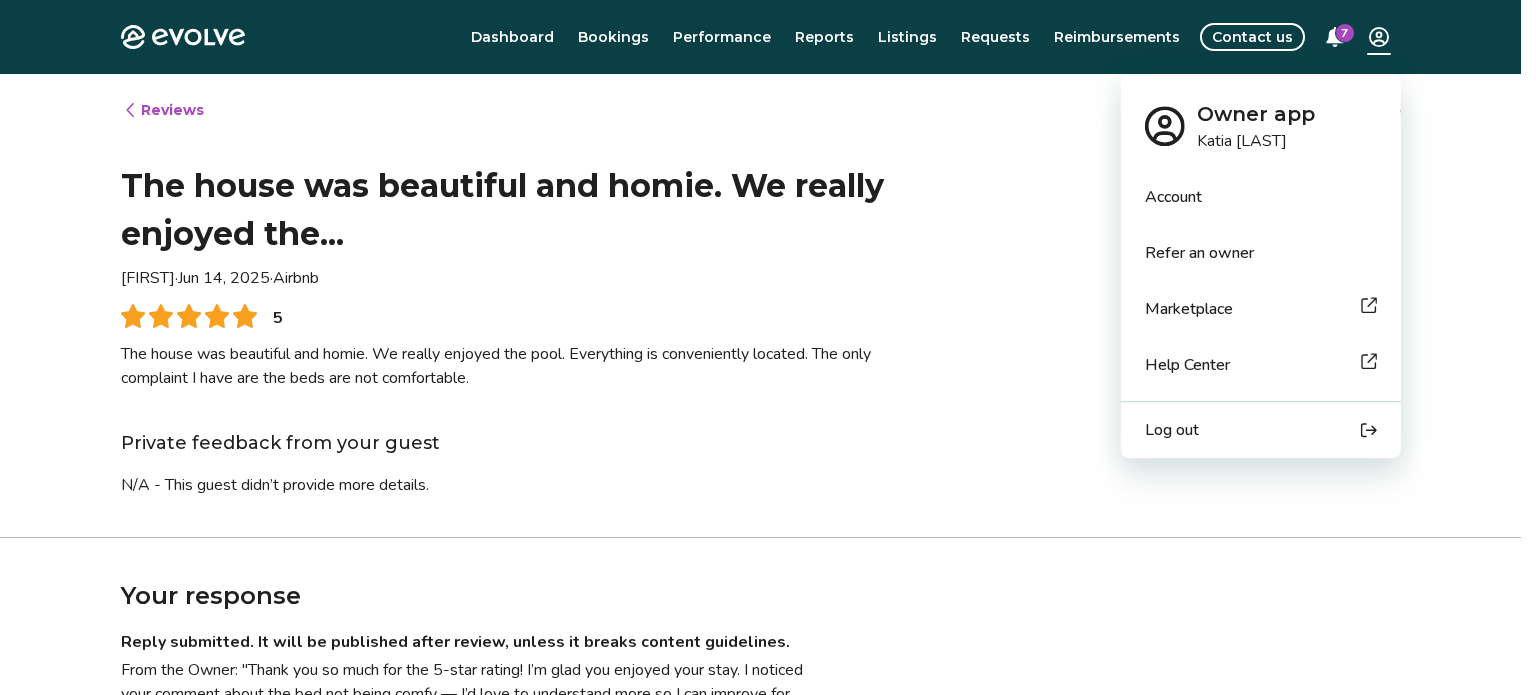 click on "Account" at bounding box center [1173, 197] 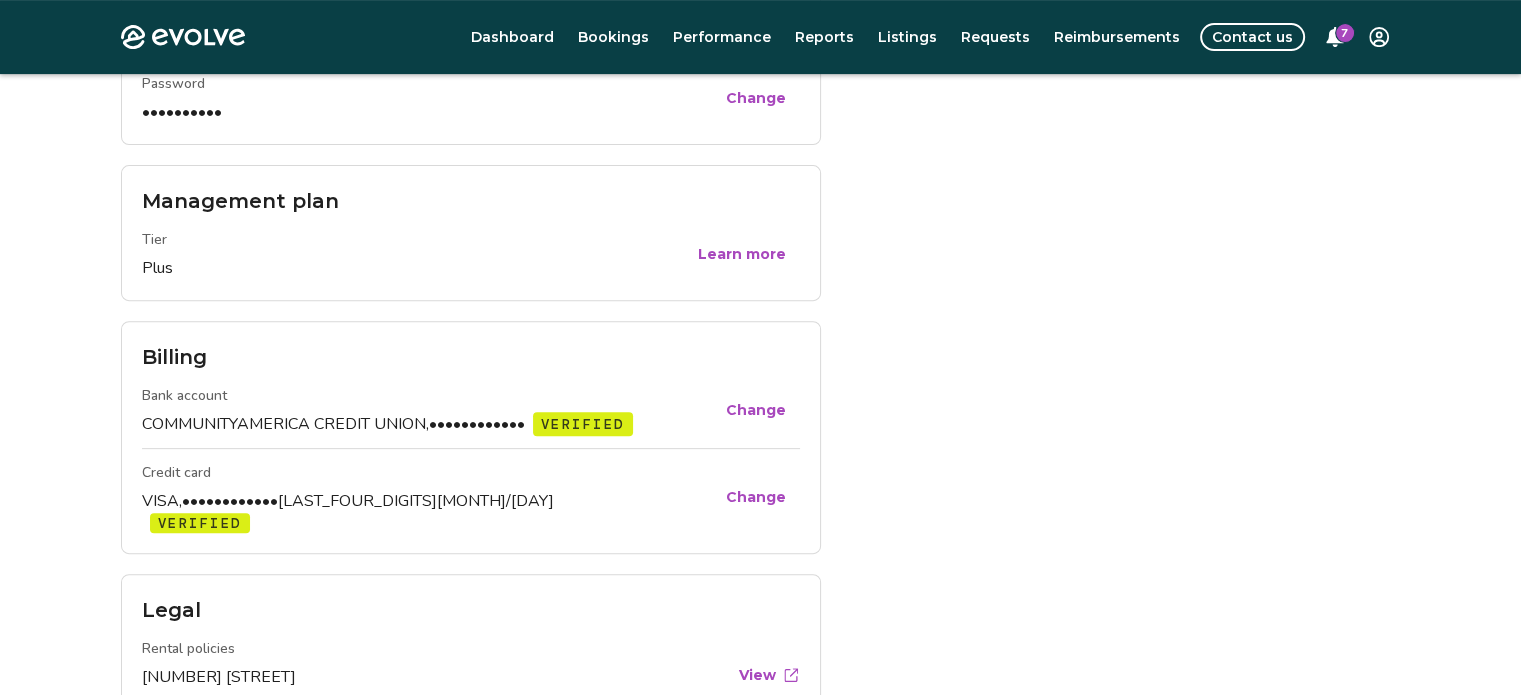 scroll, scrollTop: 700, scrollLeft: 0, axis: vertical 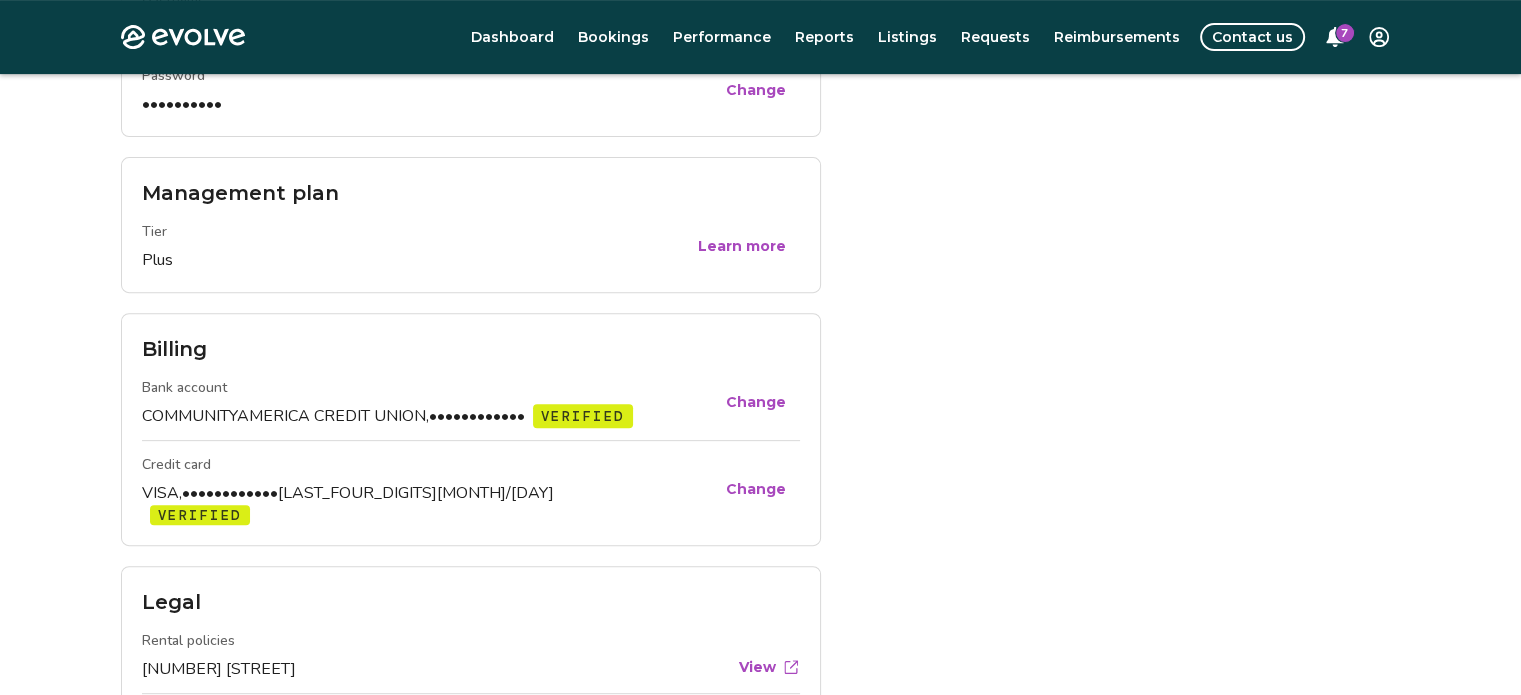 click on "Learn more" at bounding box center (742, 246) 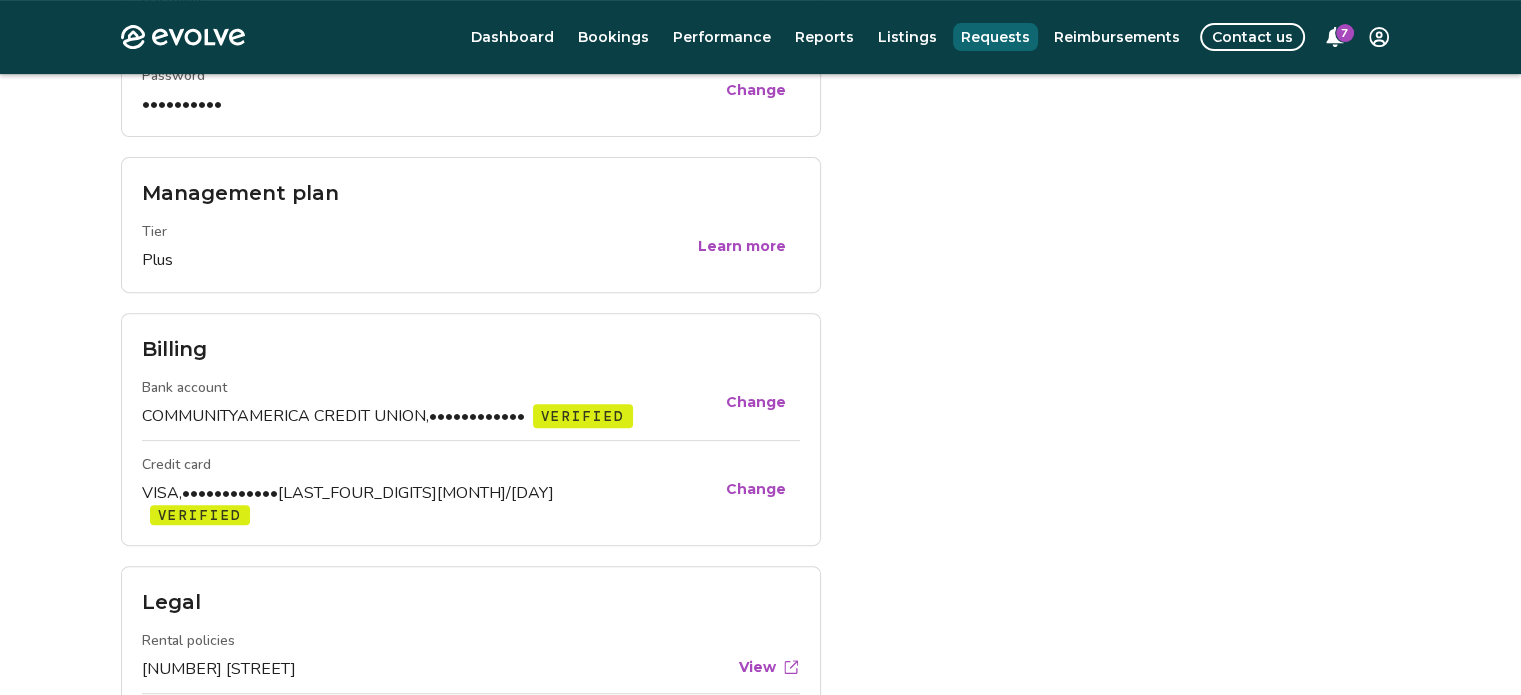 click on "Contact us" at bounding box center (1252, 37) 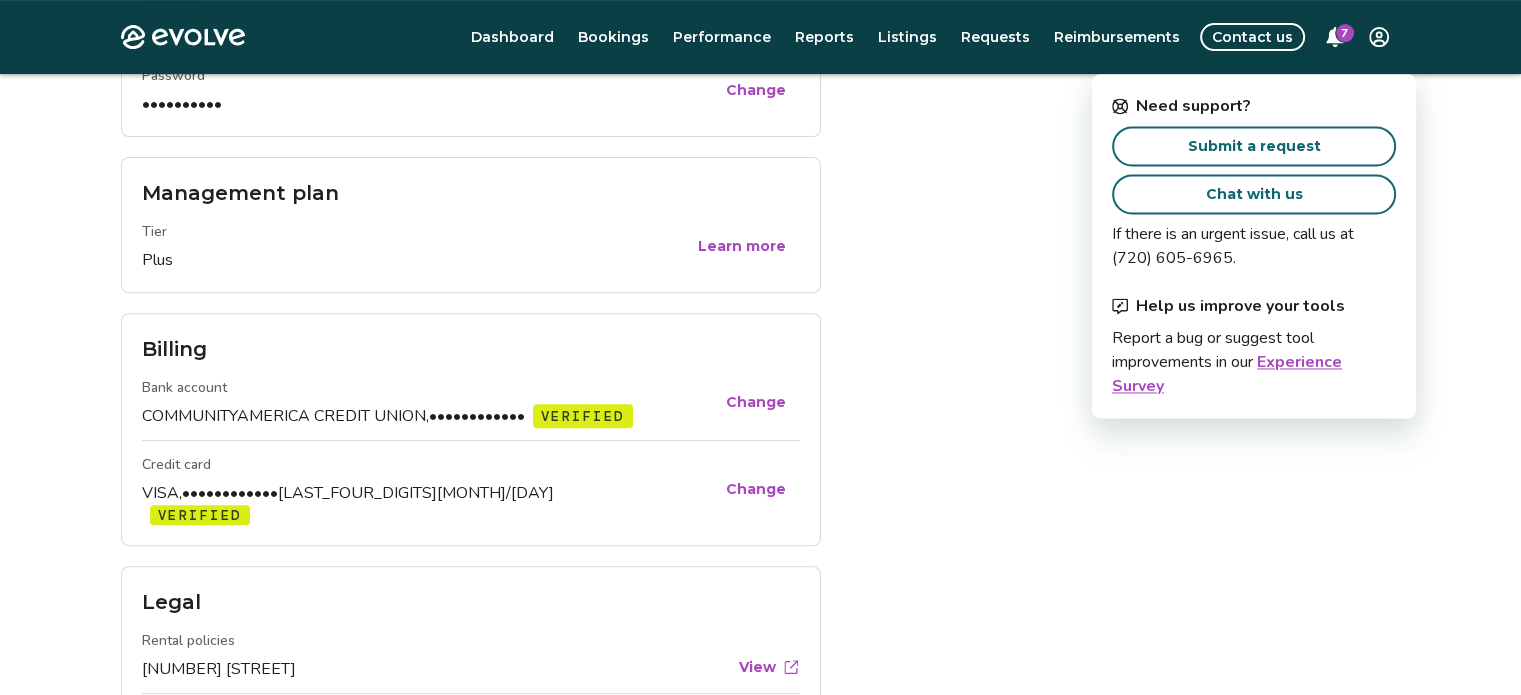 click on "Contact us" at bounding box center (1252, 37) 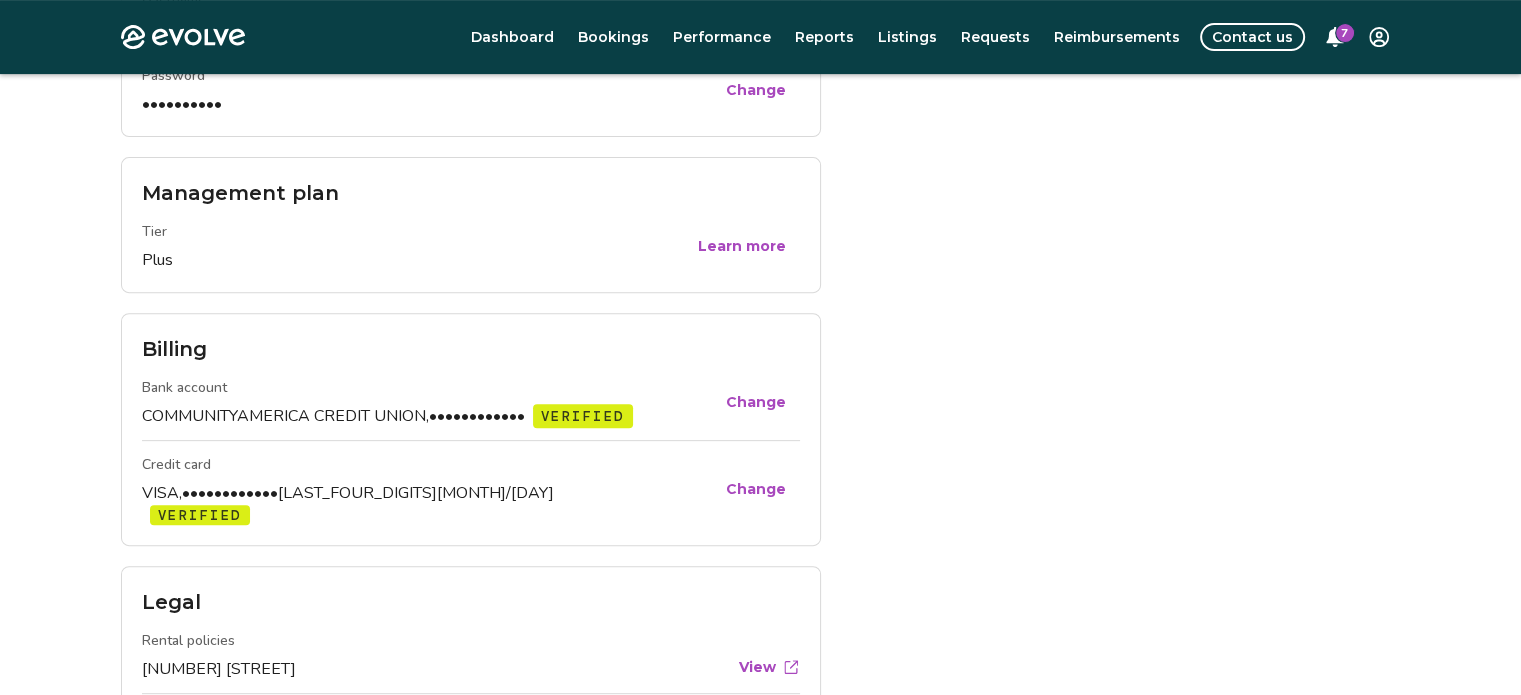 click on "Contact us" at bounding box center (1252, 37) 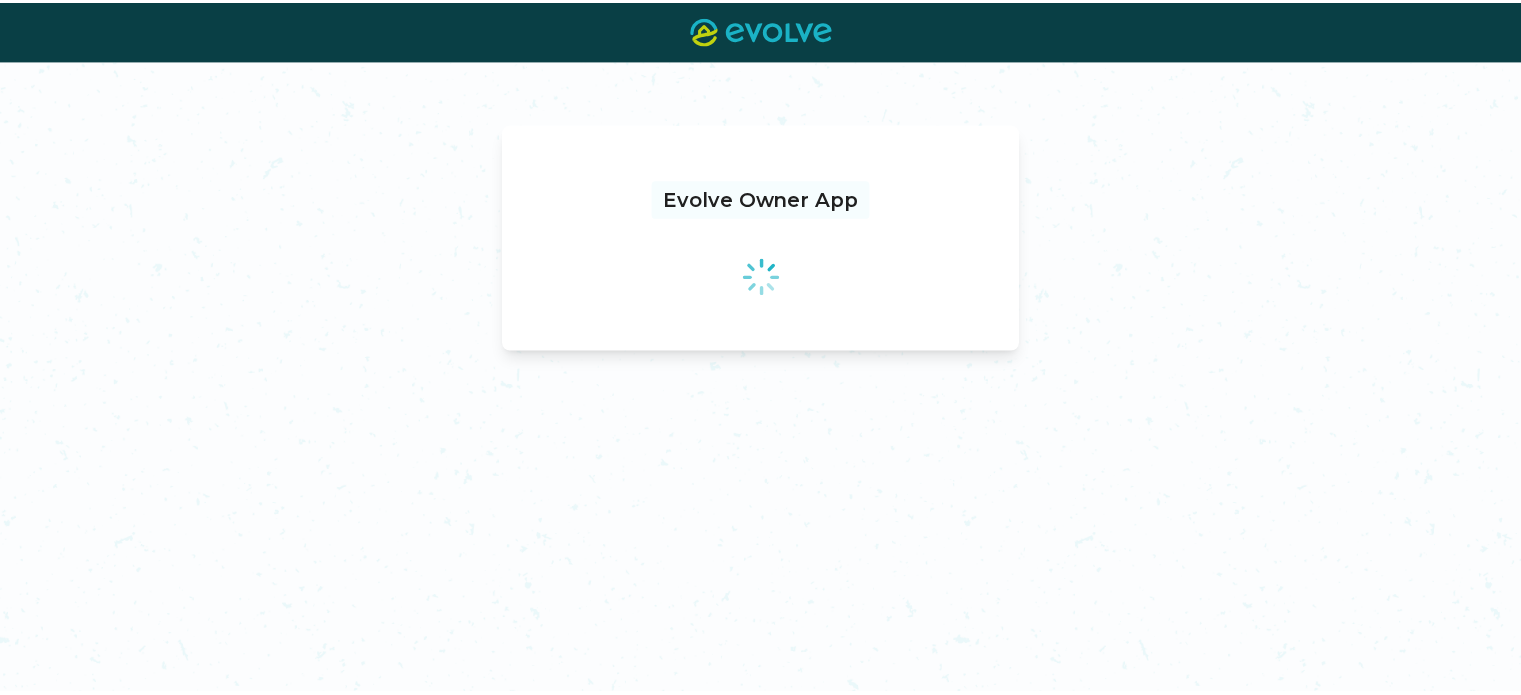 scroll, scrollTop: 0, scrollLeft: 0, axis: both 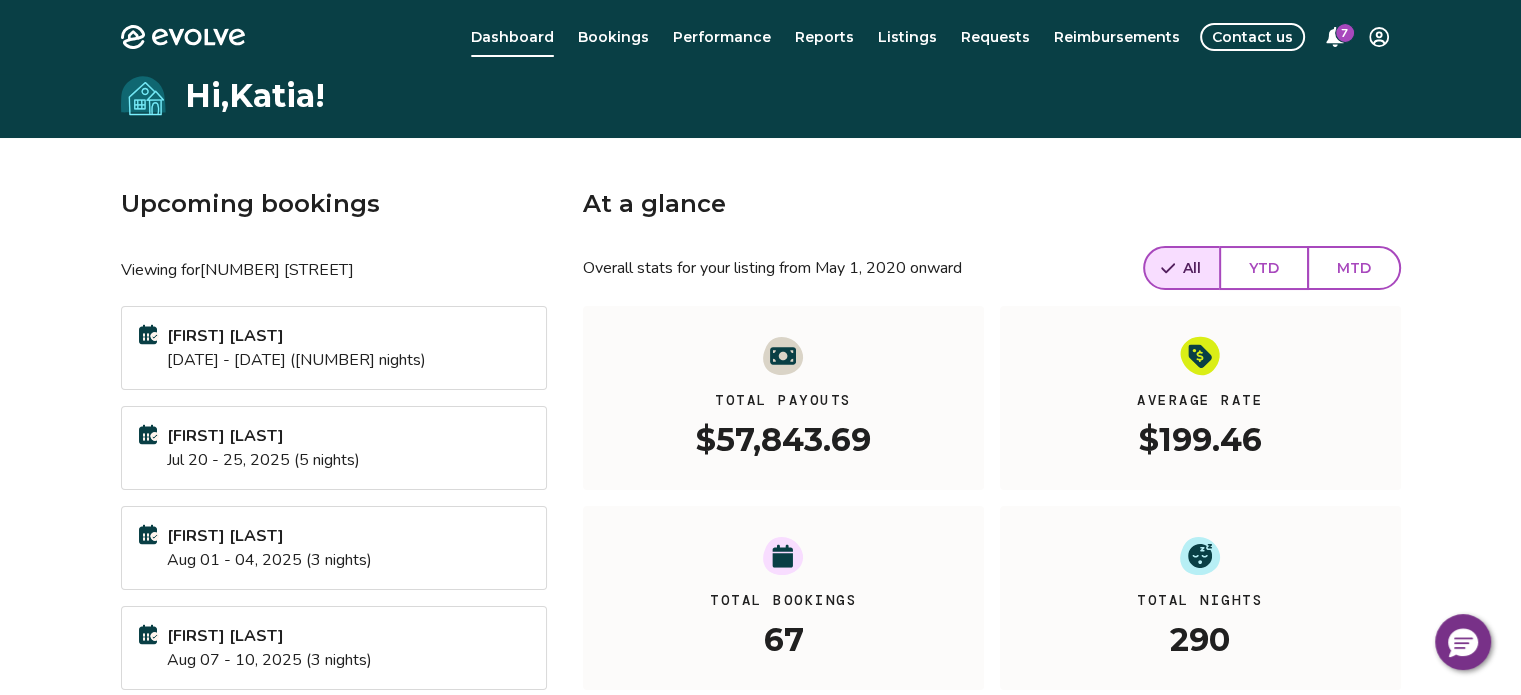 click on "Contact us" at bounding box center (1252, 37) 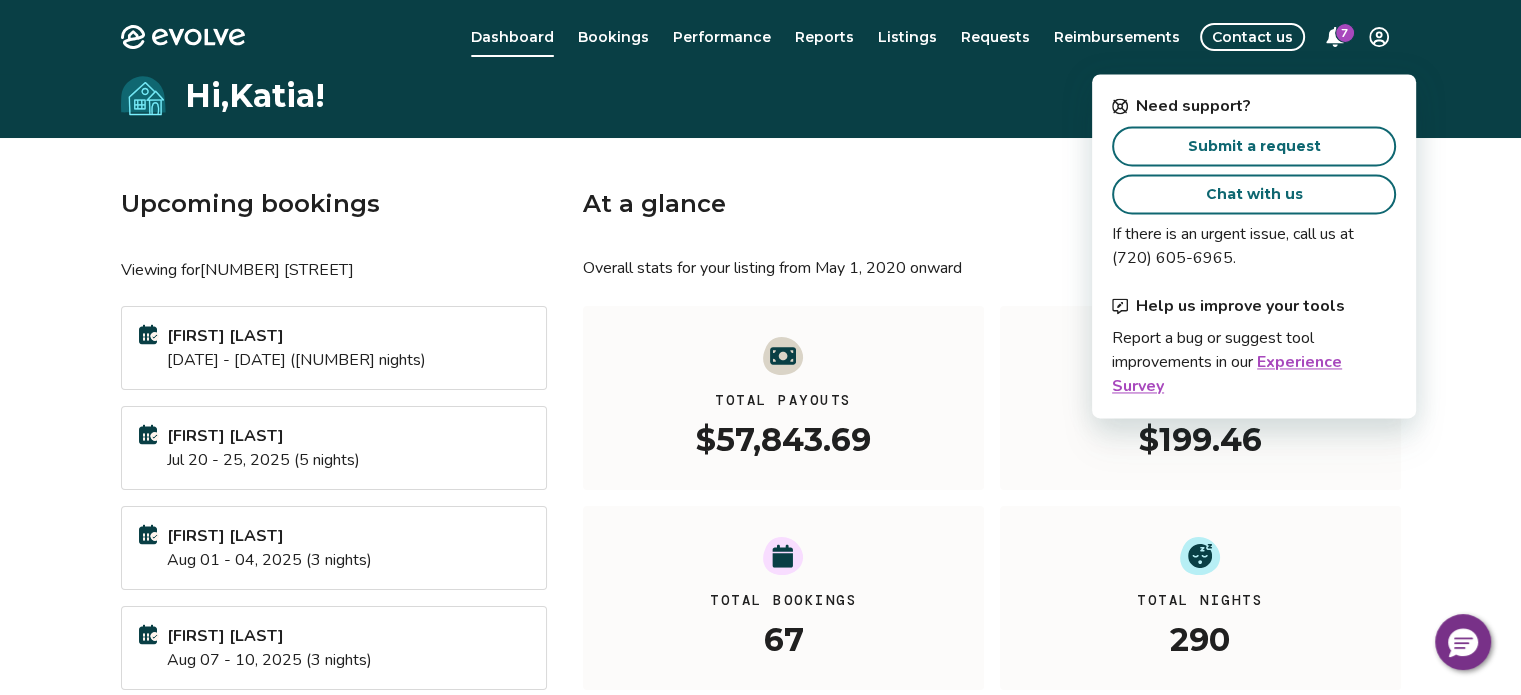 click on "Chat with us" at bounding box center [1254, 194] 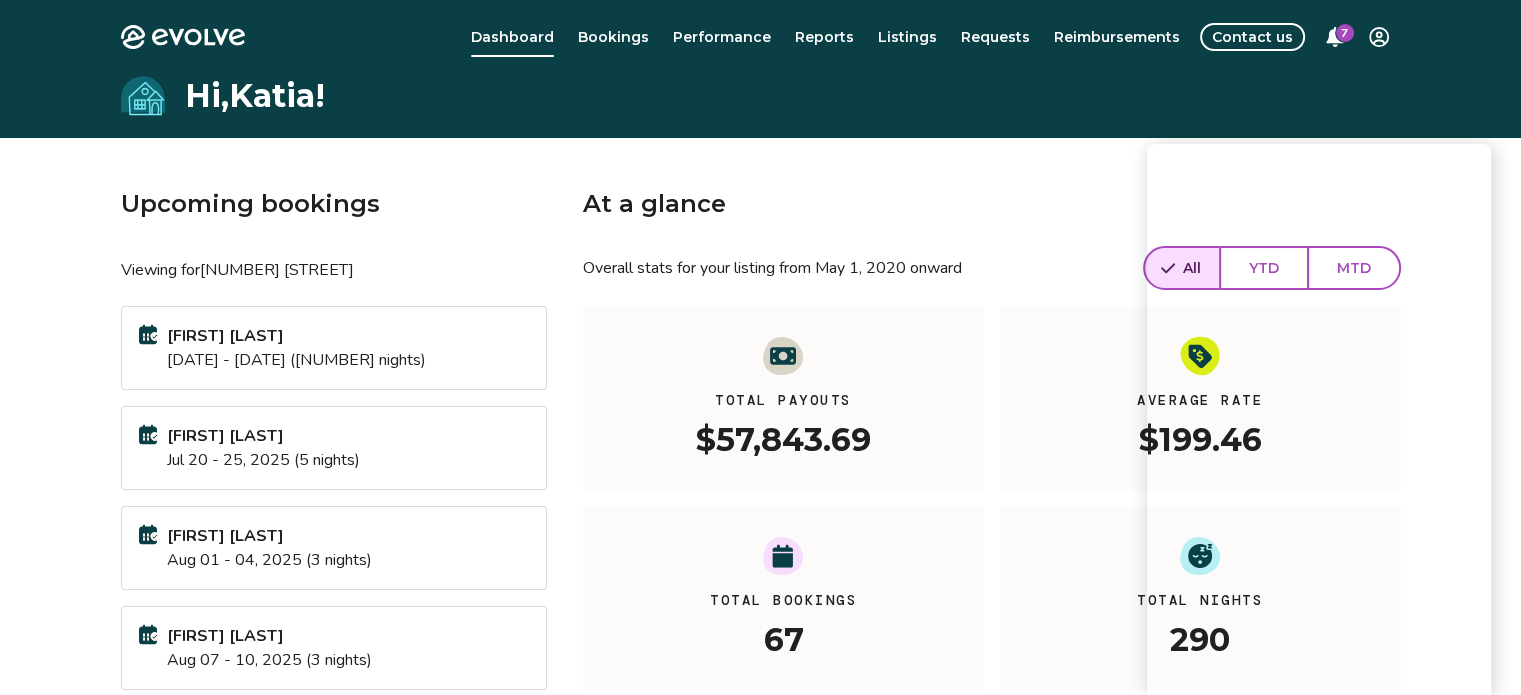 click on "7" at bounding box center (1345, 33) 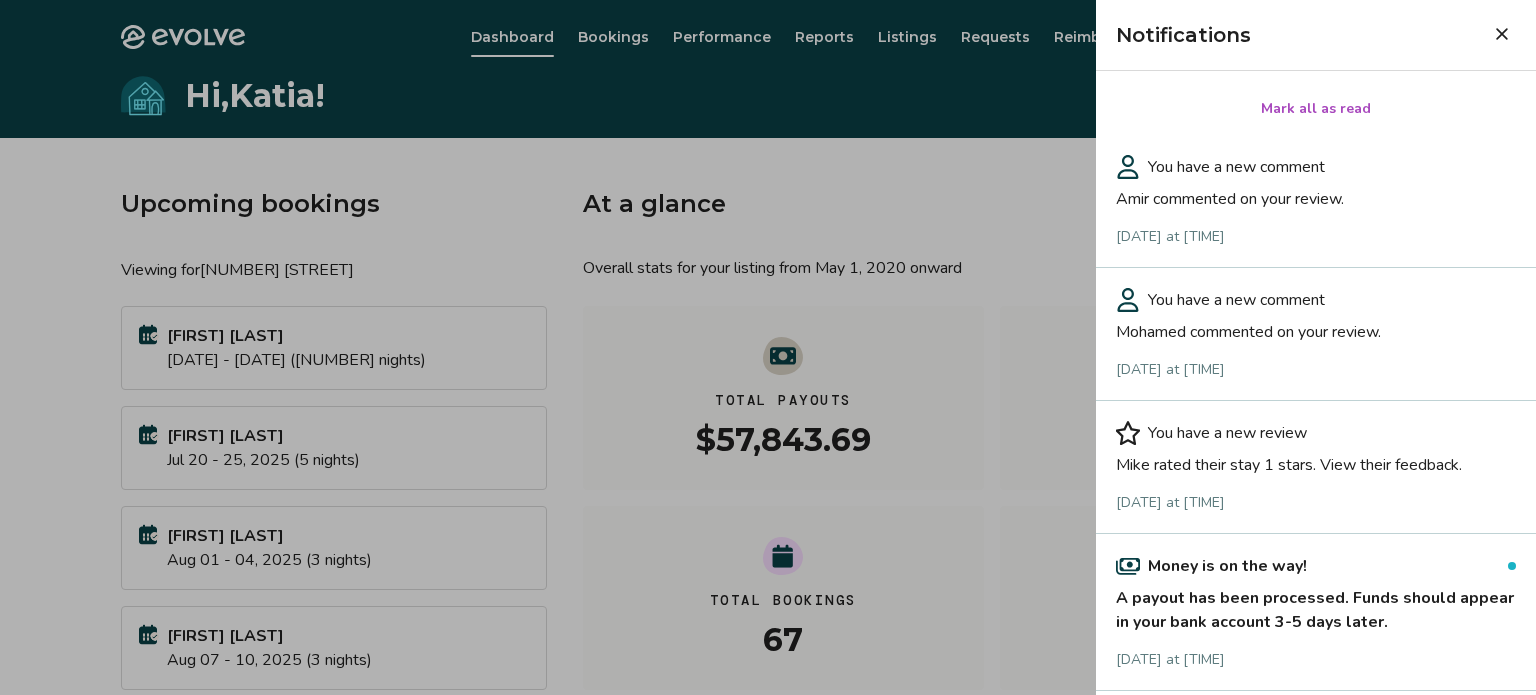 click on "Amir commented on your review." at bounding box center (1316, 195) 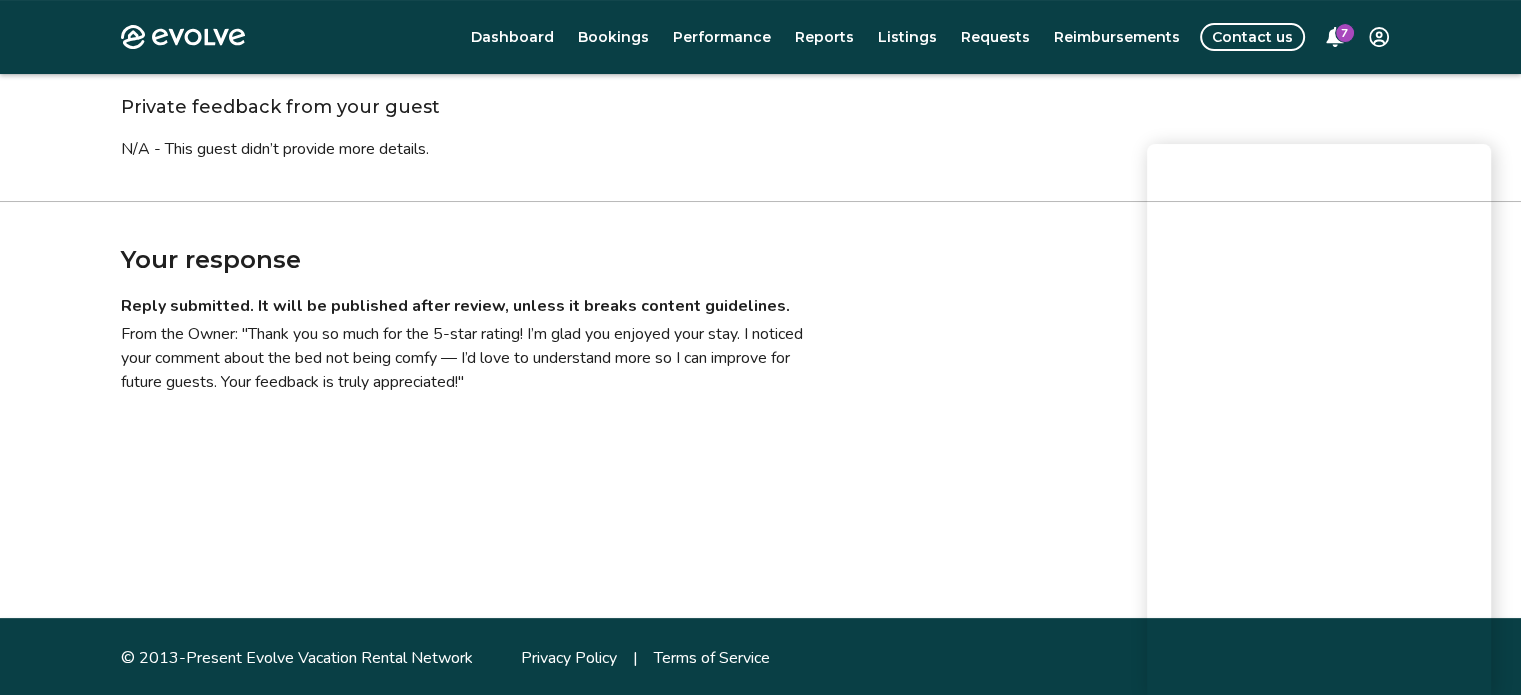 scroll, scrollTop: 339, scrollLeft: 0, axis: vertical 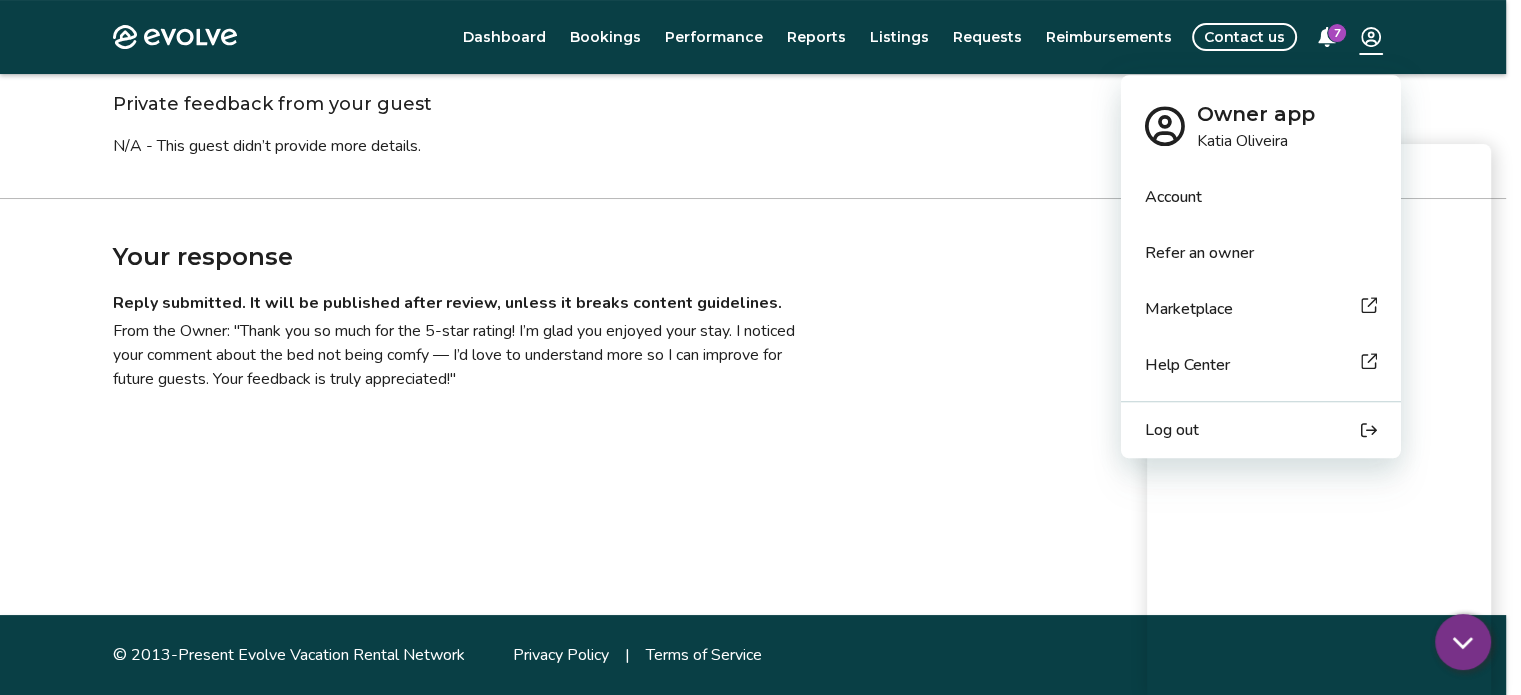 click on "Evolve Dashboard Bookings Performance Reports Listings Requests Reimbursements Contact us 7 Reviews | Listing ID:  487425 The house was beautiful and homie. We really enjoyed the... Torrey  ·  Jun 14, 2025  ·  Airbnb 5 The house was beautiful and homie. We really enjoyed the pool. Everything is conveniently located. The only complaint I have are the beds are not comfortable. Private feedback from your guest N/A - This guest didn’t provide more details. Your response Reply submitted. It will be published after review, unless it breaks content guidelines. From the Owner: "Thank you so much for the 5-star rating! I’m glad you enjoyed your stay. I noticed your comment about the bed not being comfy — I’d love to understand more so I can improve for future guests. Your feedback is truly appreciated!" © 2013-Present Evolve Vacation Rental Network Privacy Policy | Terms of Service
Owner app Katia   Oliveira Account Refer an owner Marketplace Help Center" at bounding box center [760, 178] 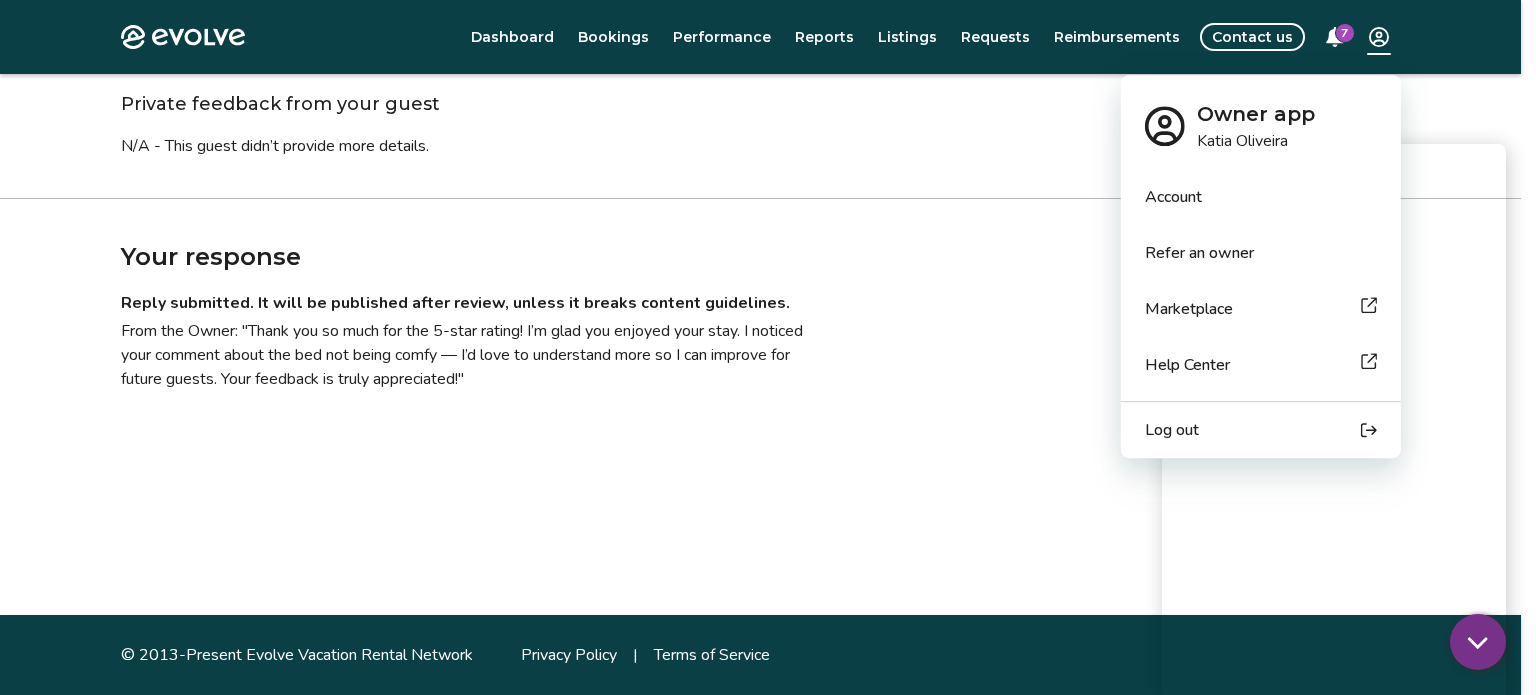 click on "Account" at bounding box center (1173, 197) 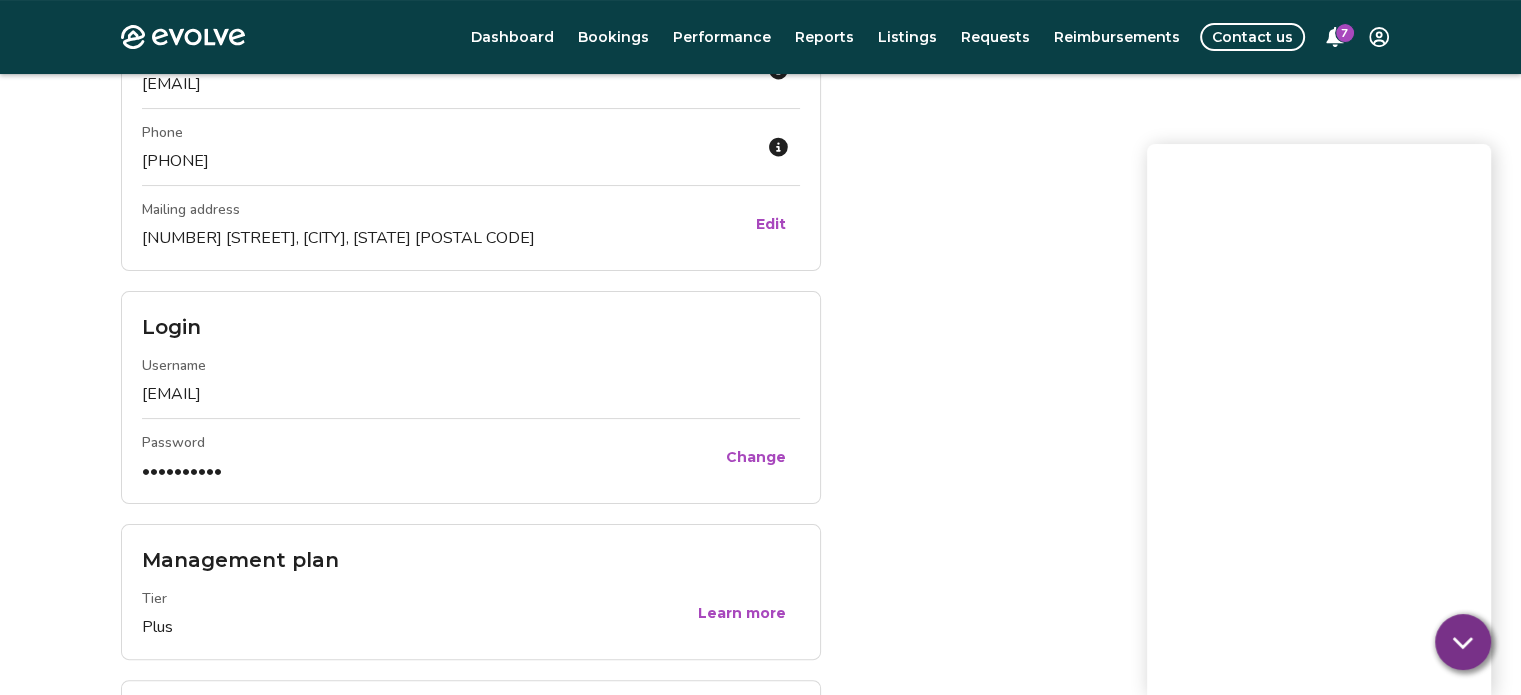 scroll, scrollTop: 400, scrollLeft: 0, axis: vertical 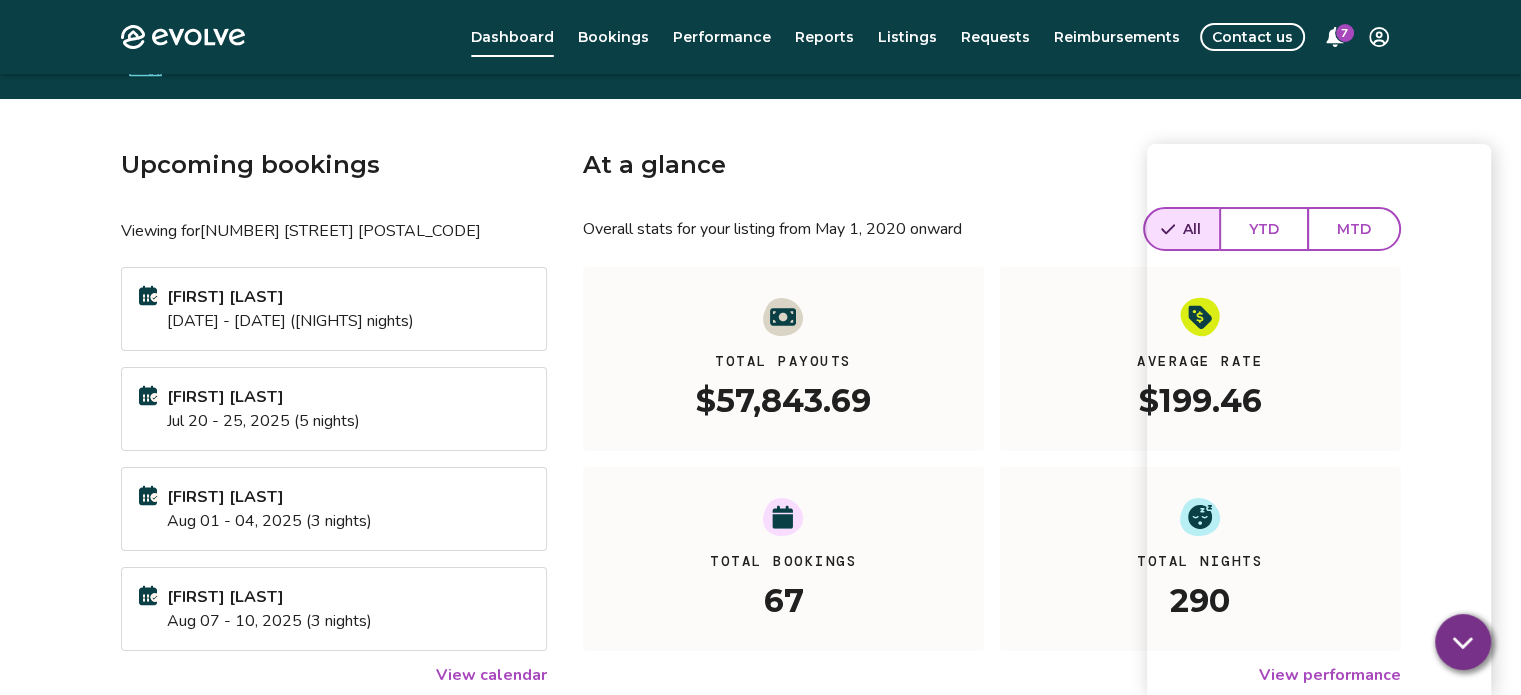 click on "[MONTH] [DAY] - [MONTH] [DAY], [YEAR] ([NUMBER] nights)" at bounding box center [290, 321] 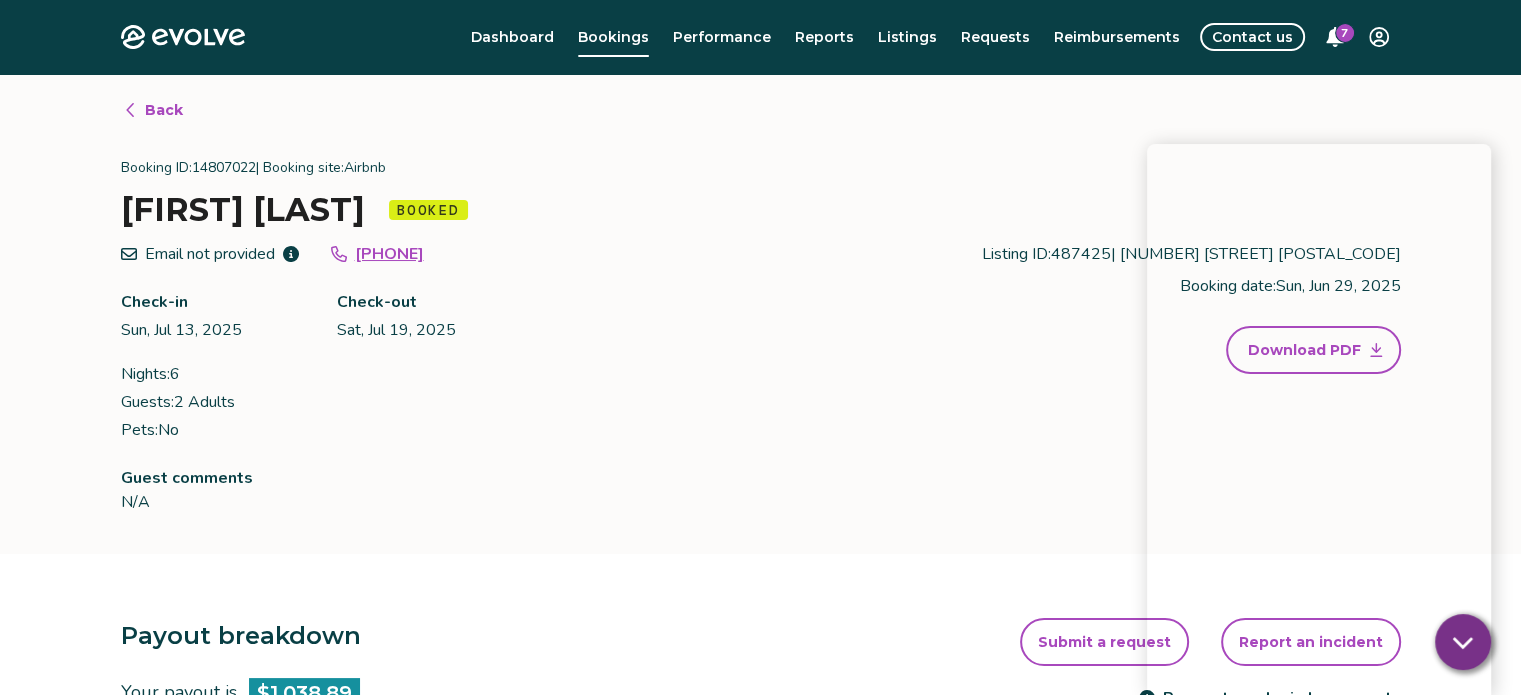 scroll, scrollTop: 0, scrollLeft: 0, axis: both 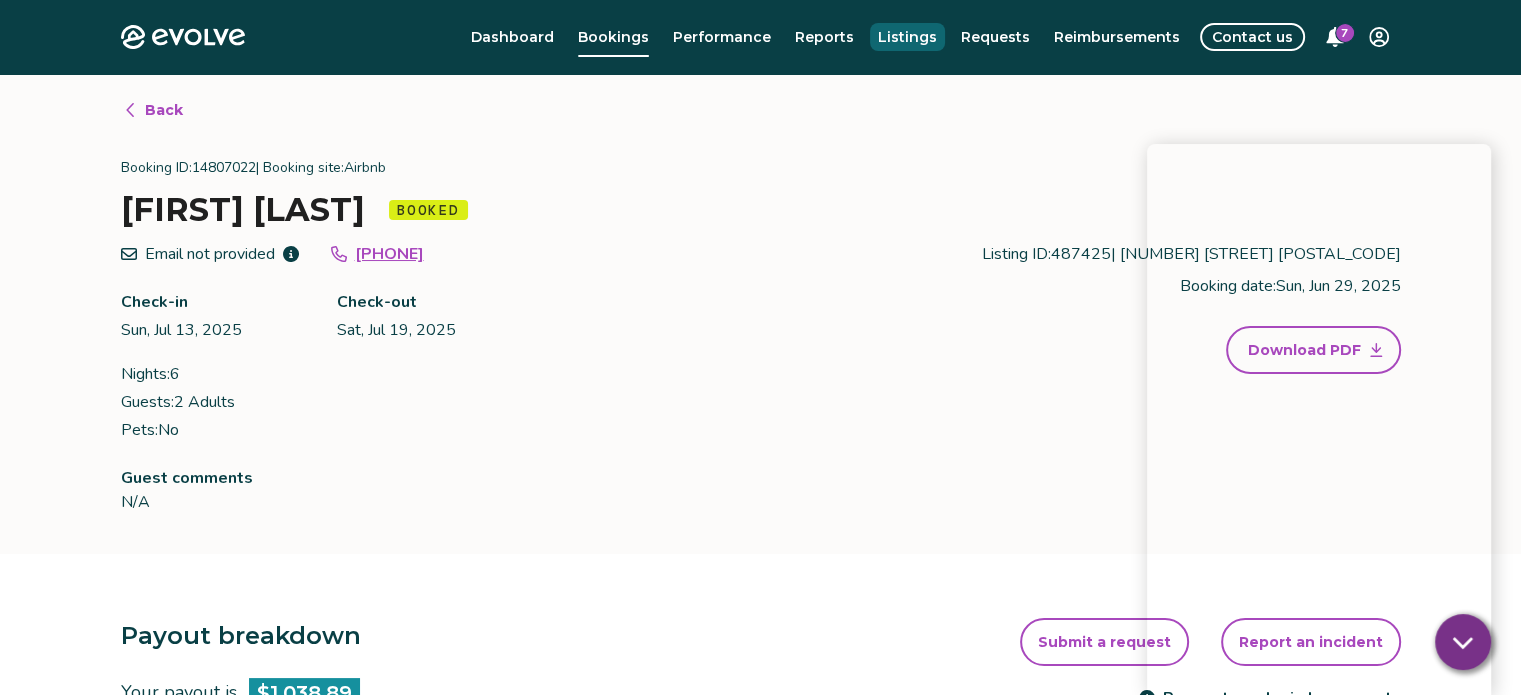click on "Listings" at bounding box center [907, 37] 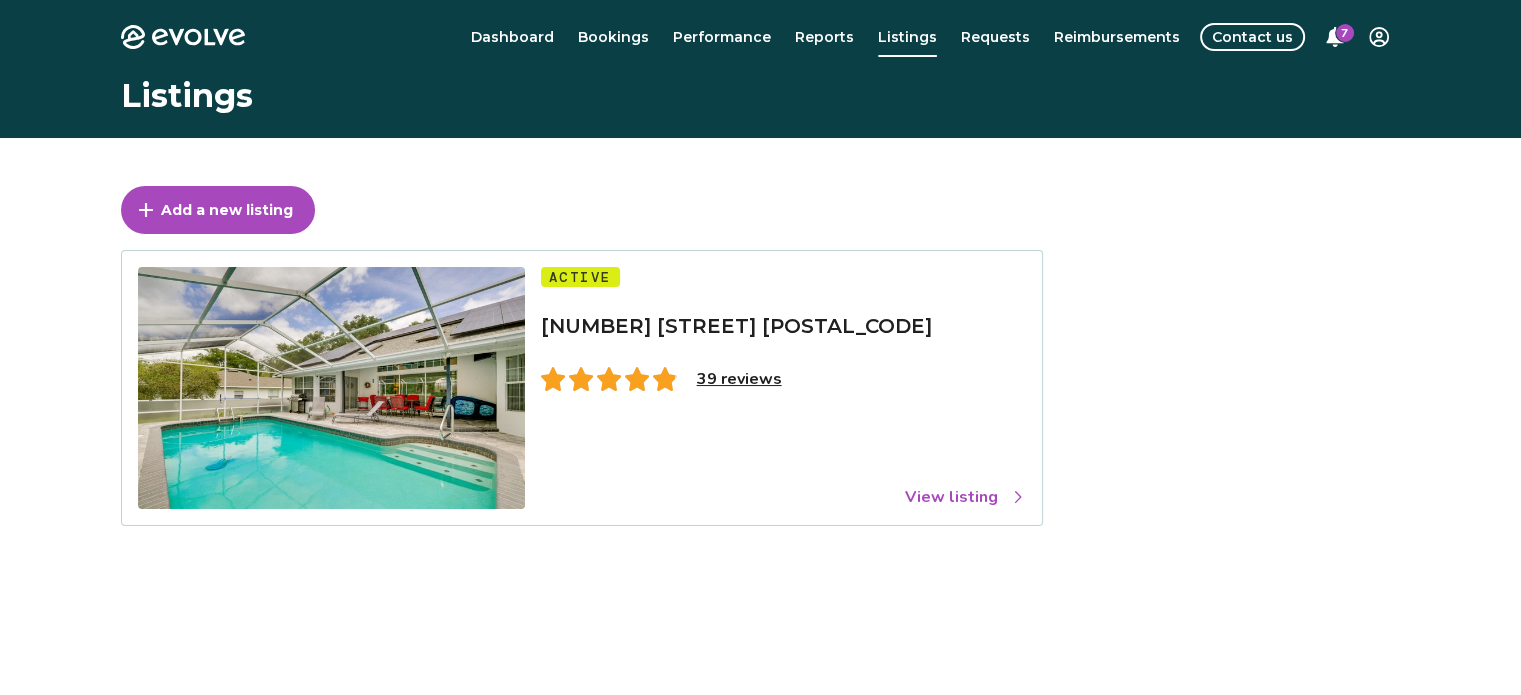 click on "Add a new listing Active 19195 SW 92nd Loop 39 reviews View listing" at bounding box center [761, 356] 